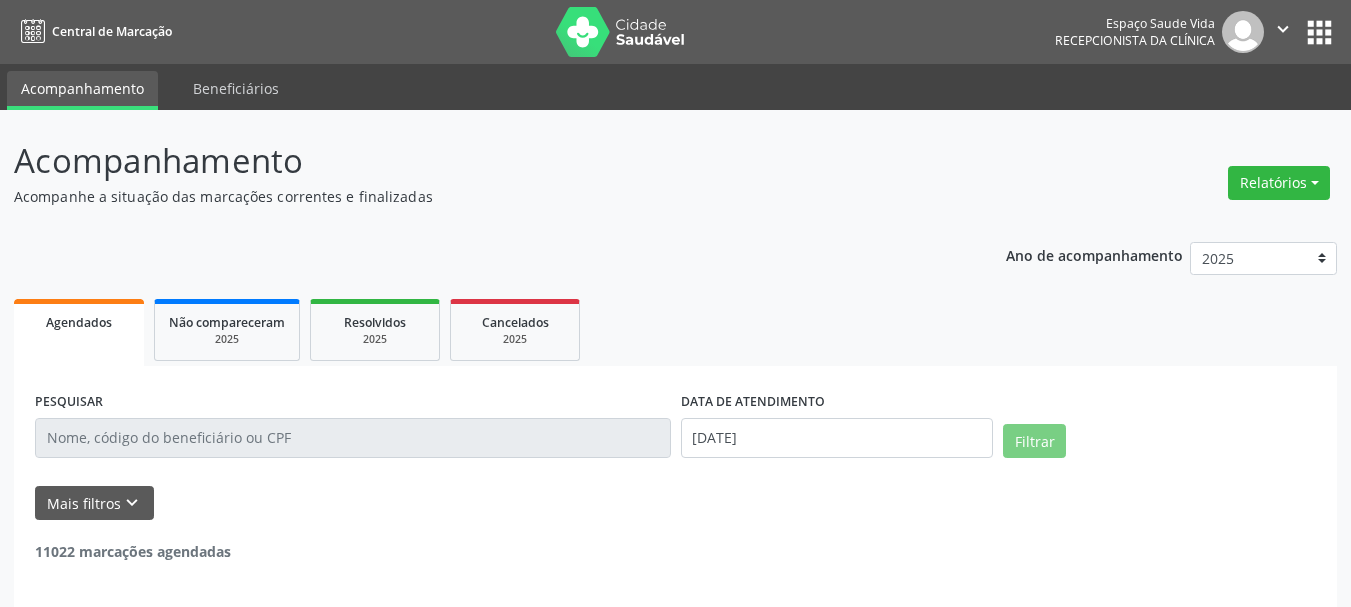 scroll, scrollTop: 0, scrollLeft: 0, axis: both 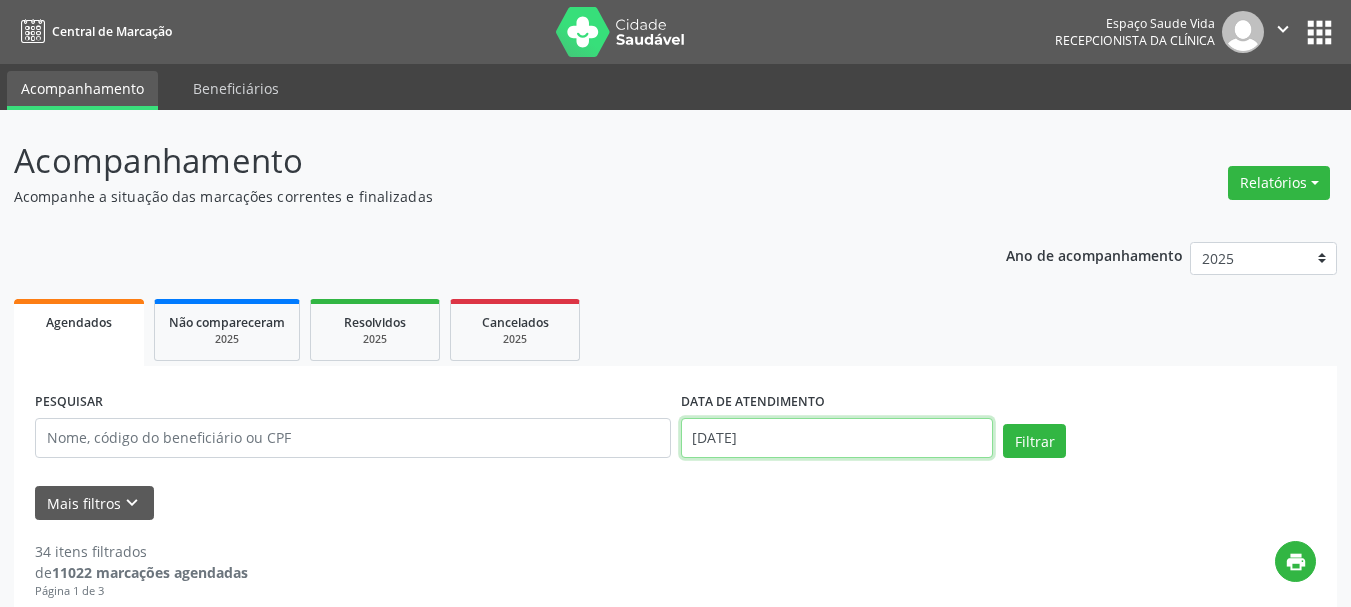 click on "[DATE]" at bounding box center [837, 438] 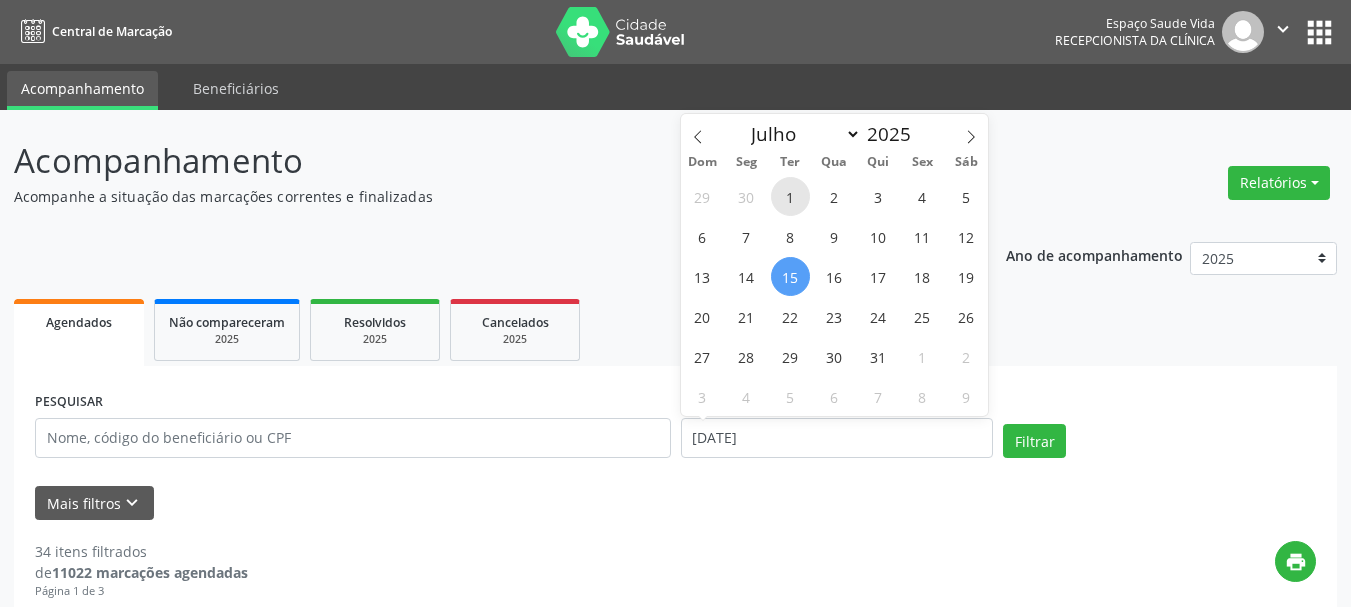 click on "1" at bounding box center [790, 196] 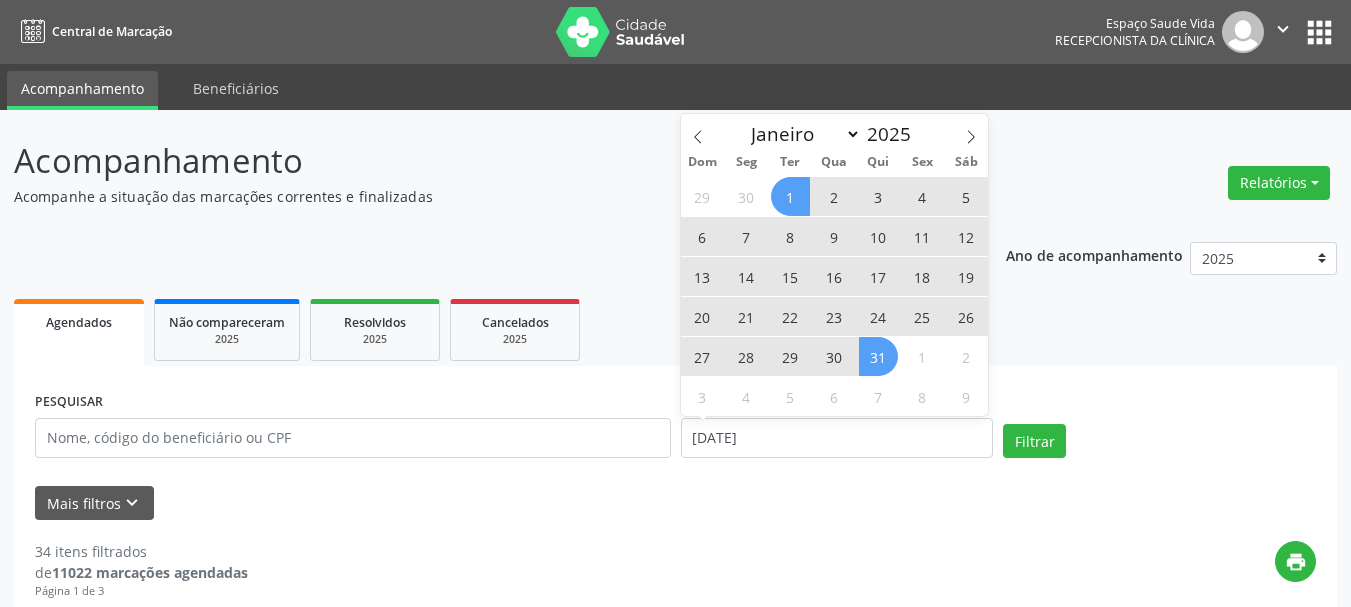 click on "31" at bounding box center [878, 356] 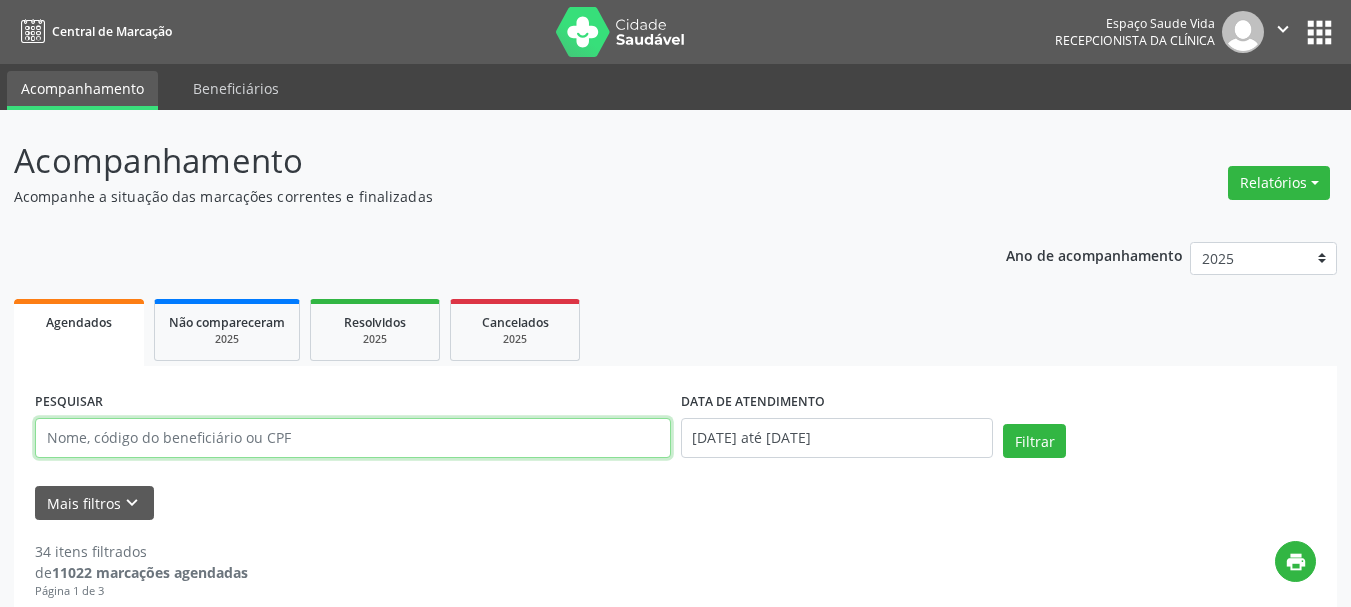 click at bounding box center (353, 438) 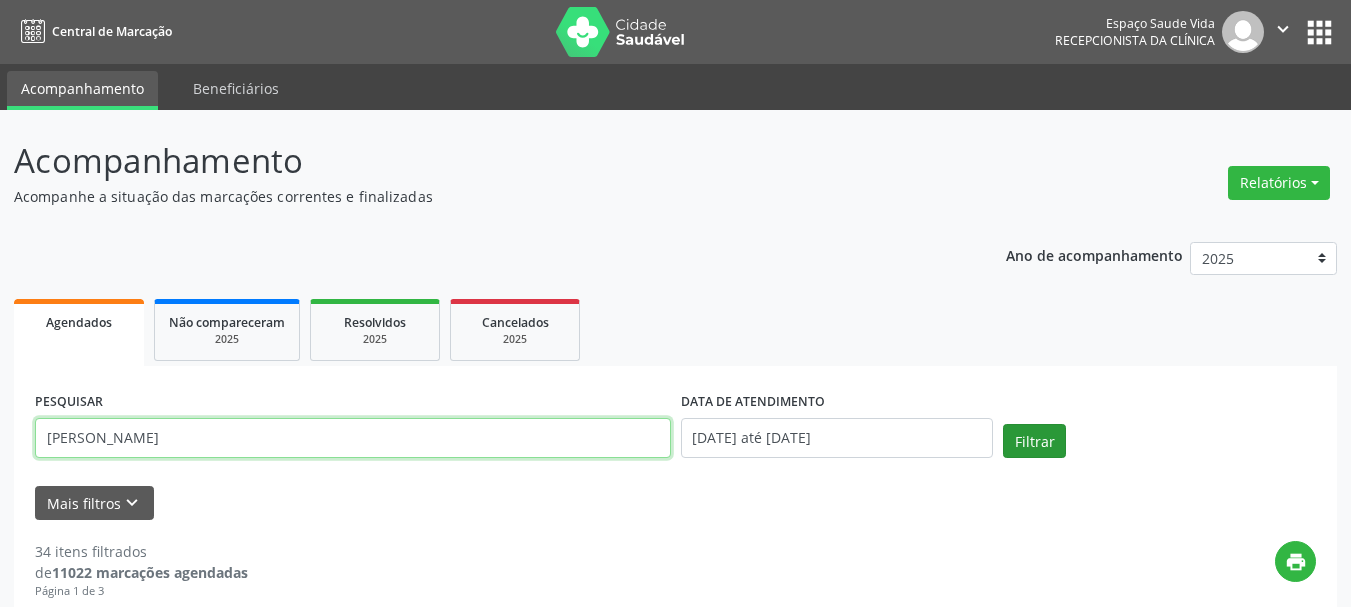 type on "[PERSON_NAME]" 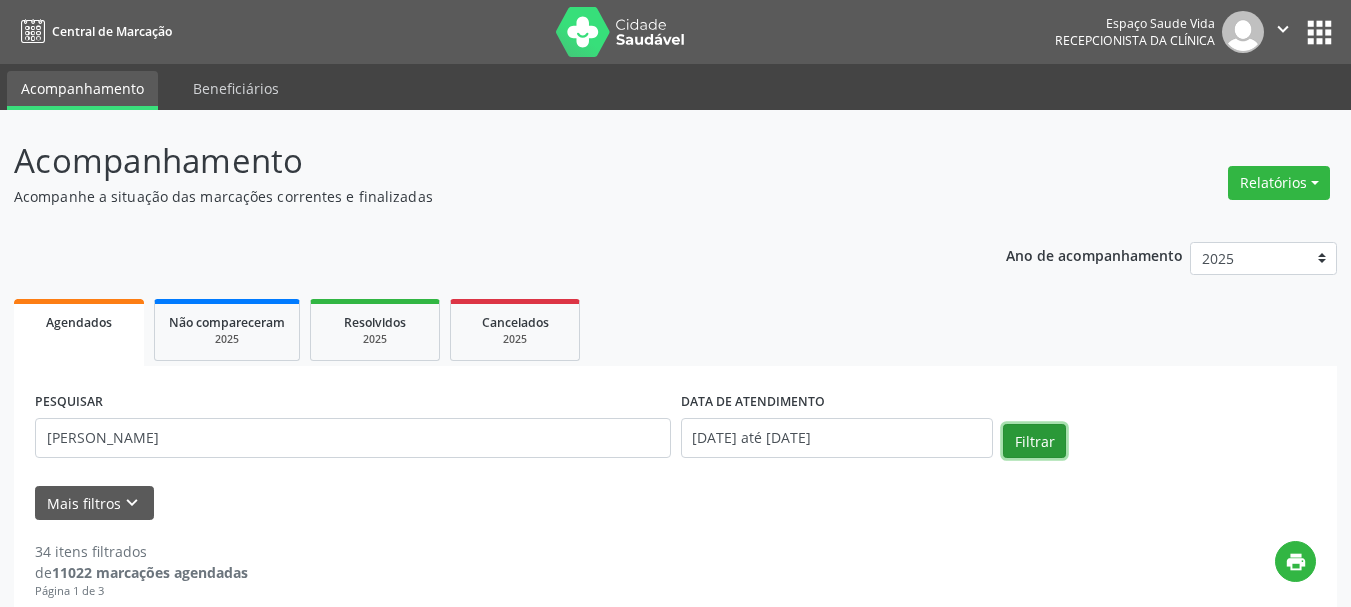 click on "Filtrar" at bounding box center (1034, 441) 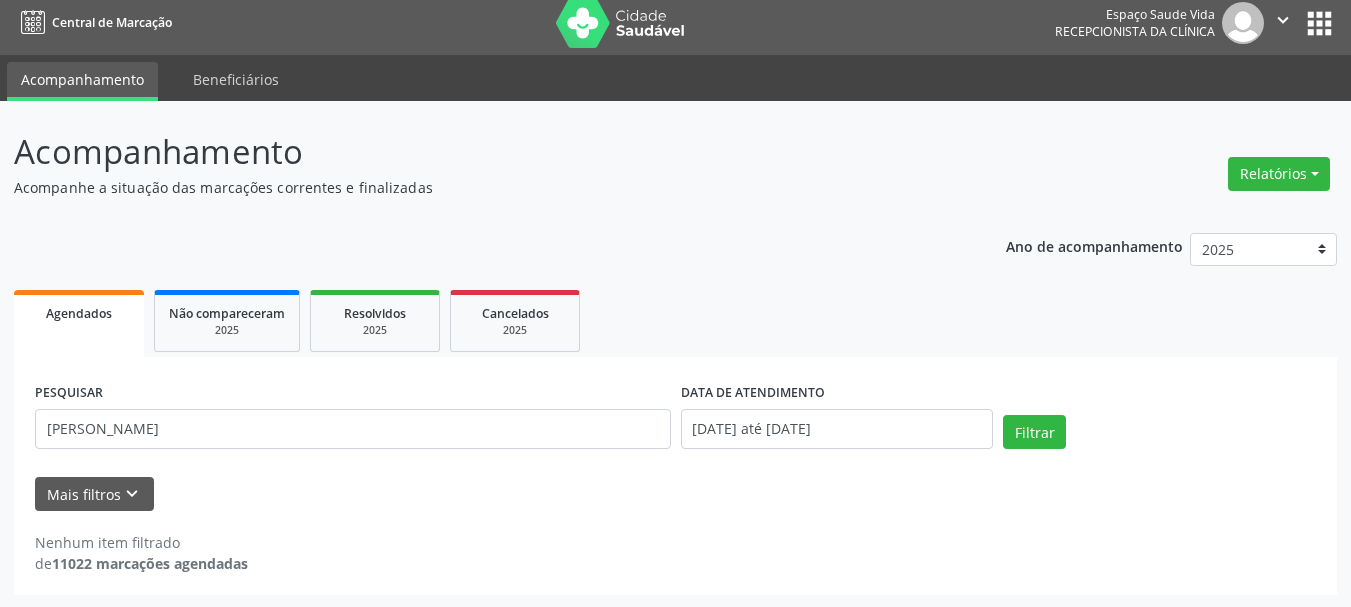 scroll, scrollTop: 11, scrollLeft: 0, axis: vertical 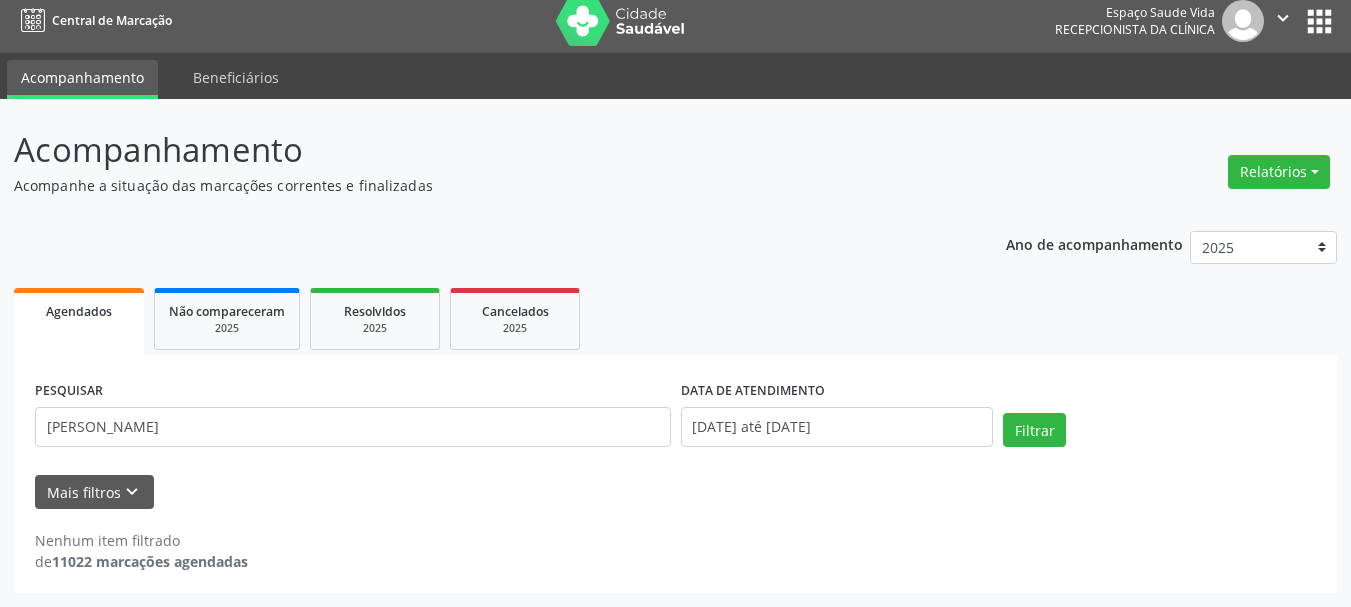 click on "DATA DE ATENDIMENTO" at bounding box center [753, 391] 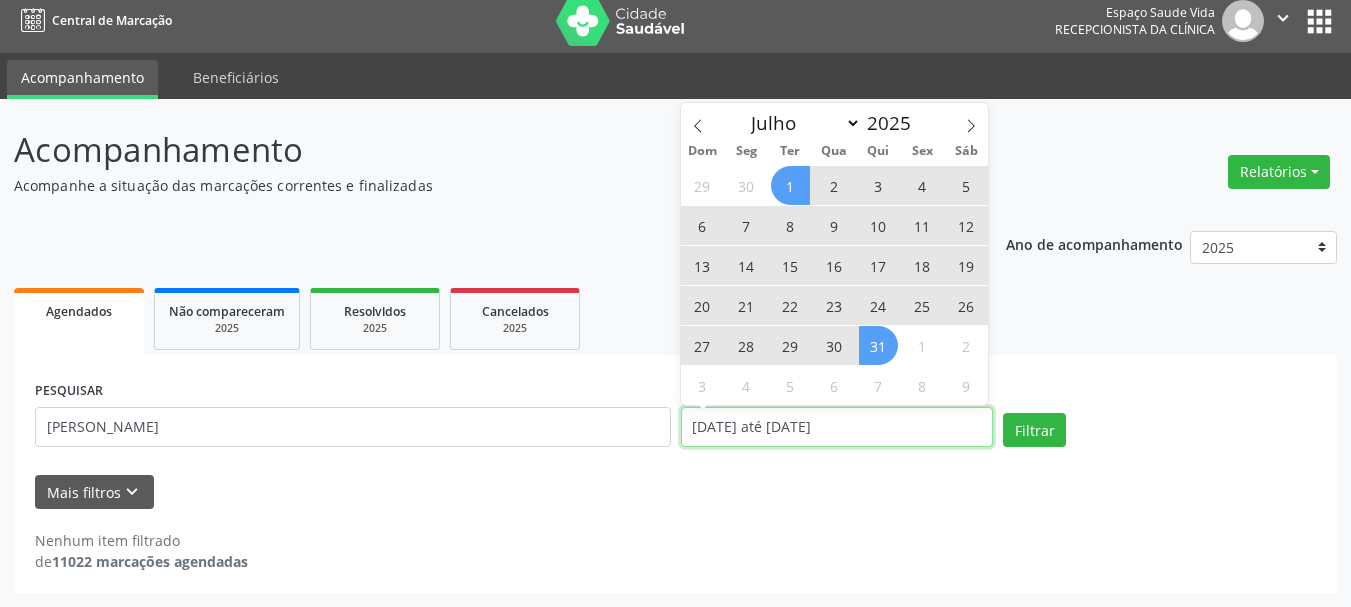 click on "[DATE] até [DATE]" at bounding box center [837, 427] 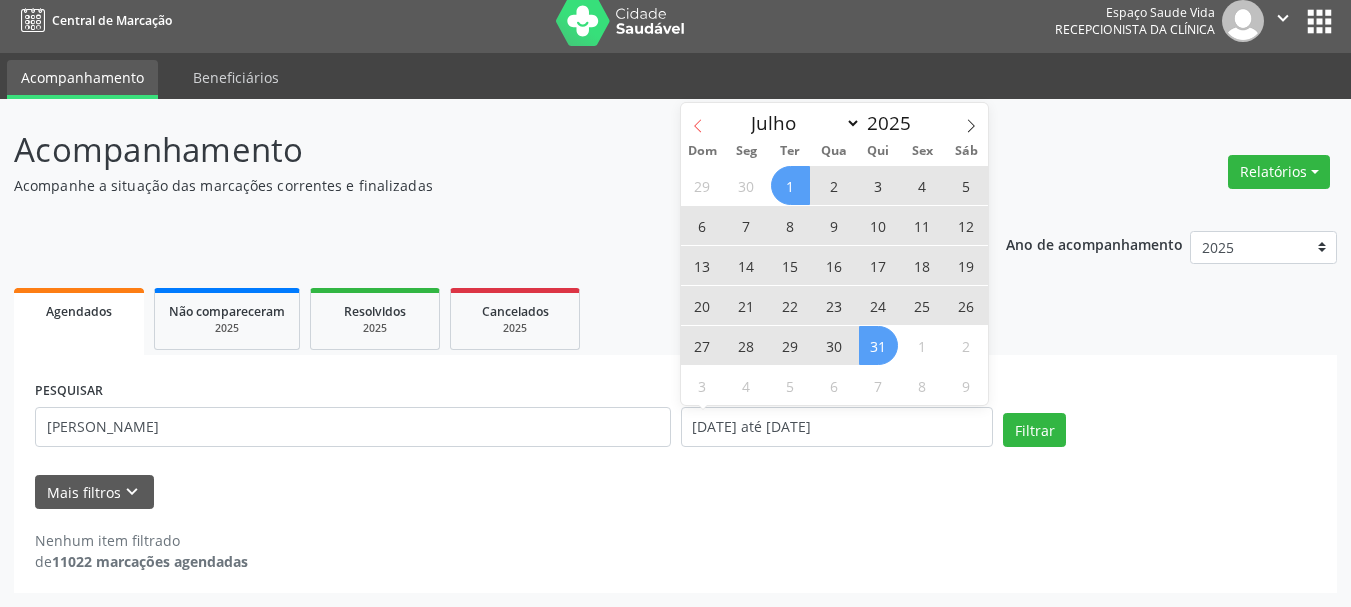 click at bounding box center (698, 120) 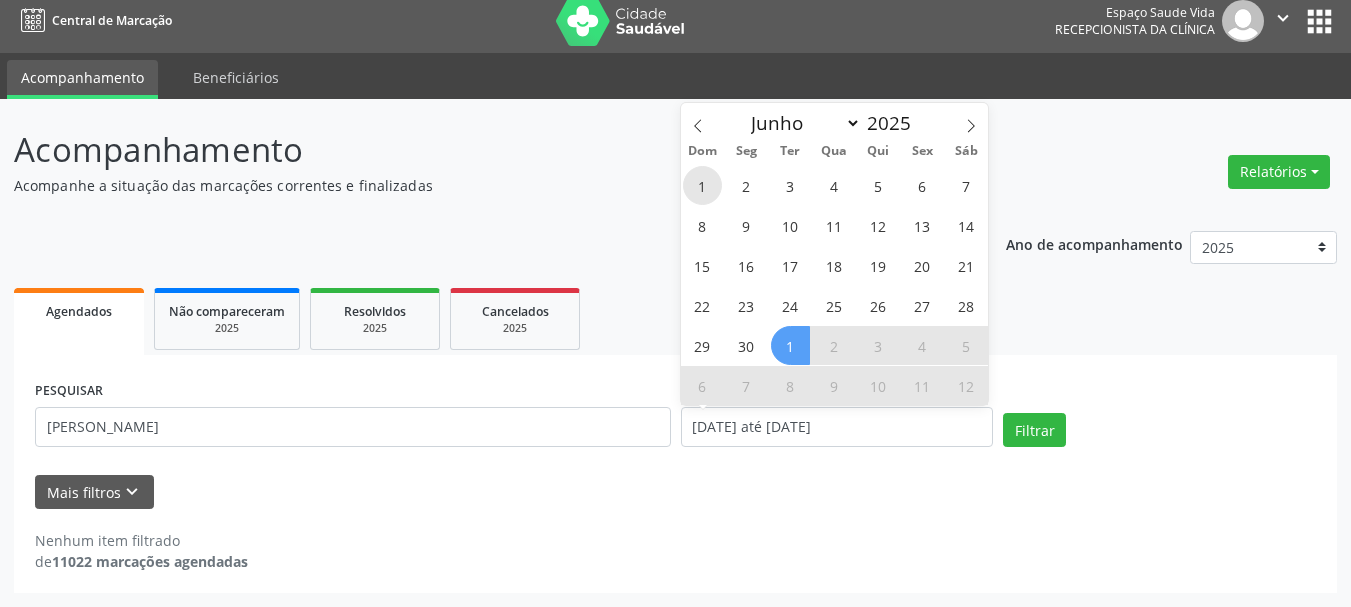 click on "1" at bounding box center [702, 185] 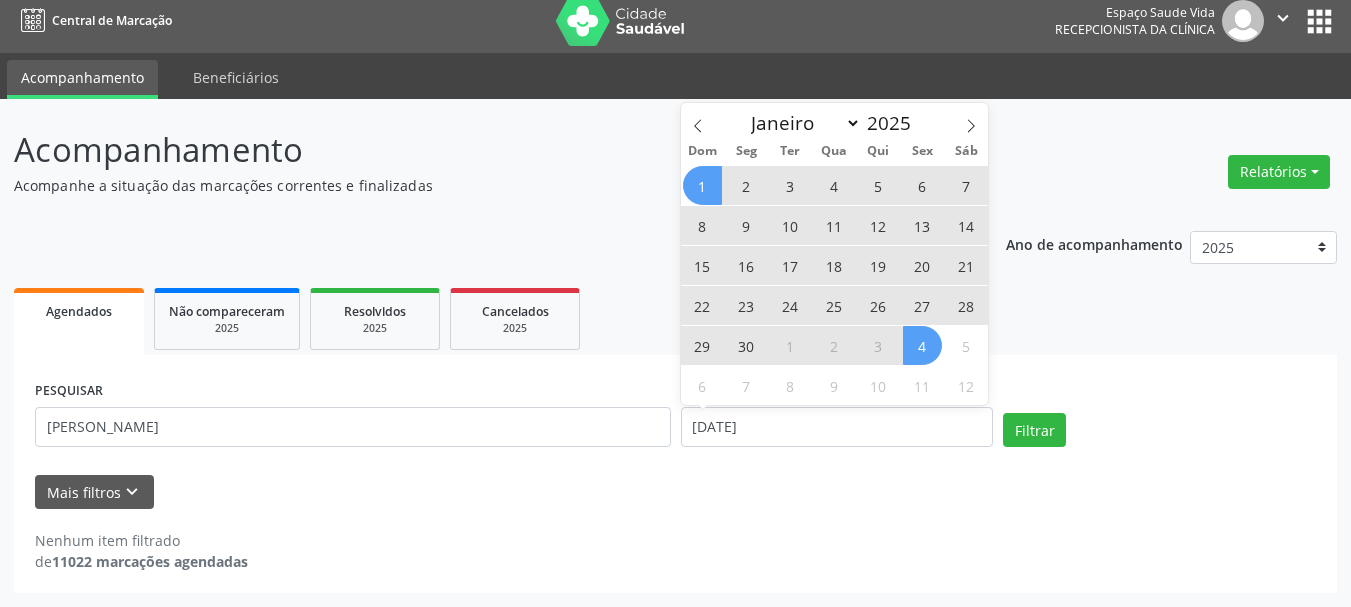click on "1 2 3 4 5 6 7 8 9 10 11 12 13 14 15 16 17 18 19 20 21 22 23 24 25 26 27 28 29 30 1 2 3 4 5 6 7 8 9 10 11 12" at bounding box center (835, 285) 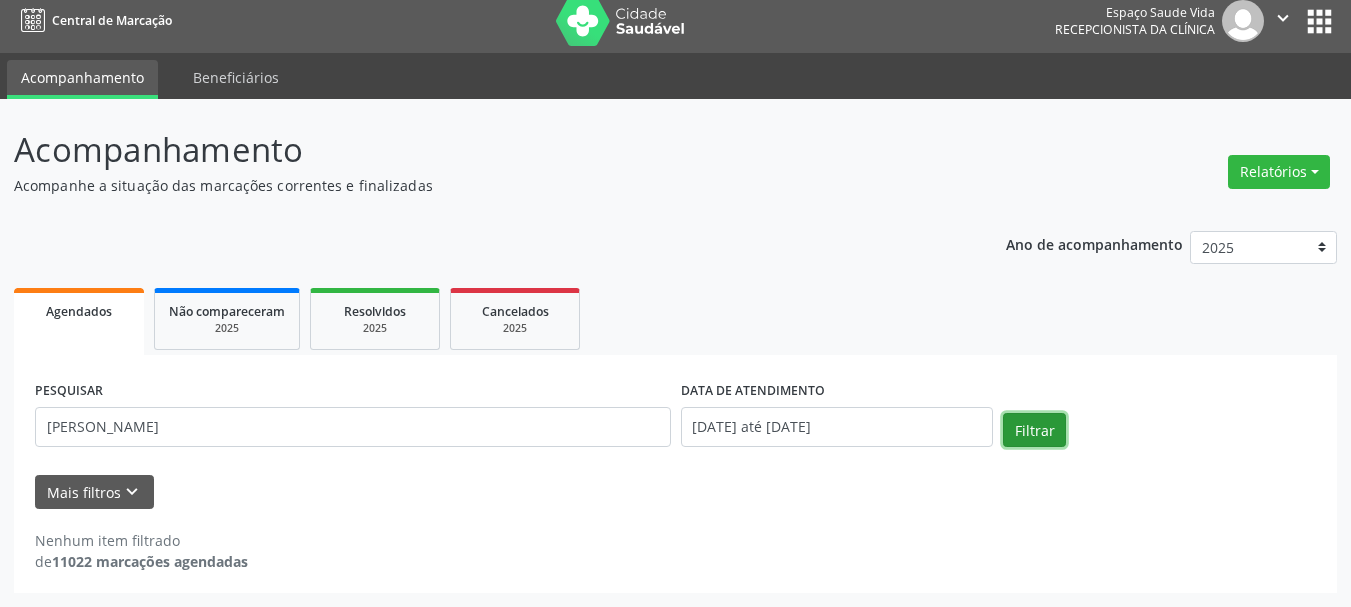 click on "Filtrar" at bounding box center [1034, 430] 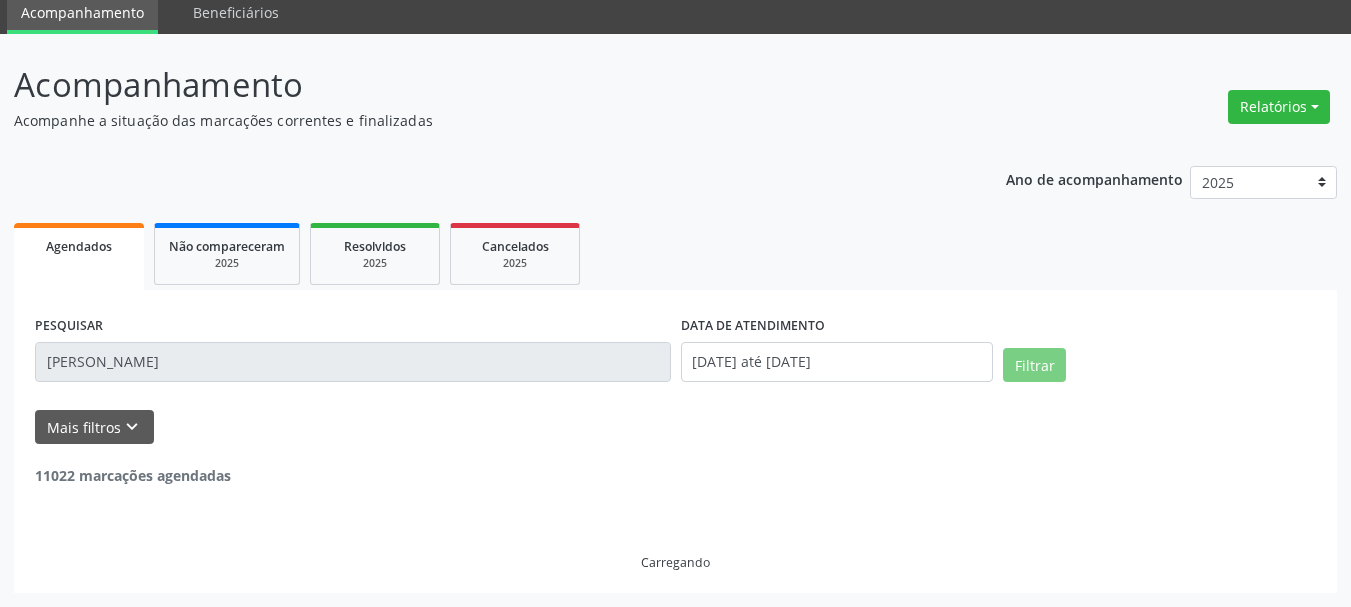 scroll, scrollTop: 11, scrollLeft: 0, axis: vertical 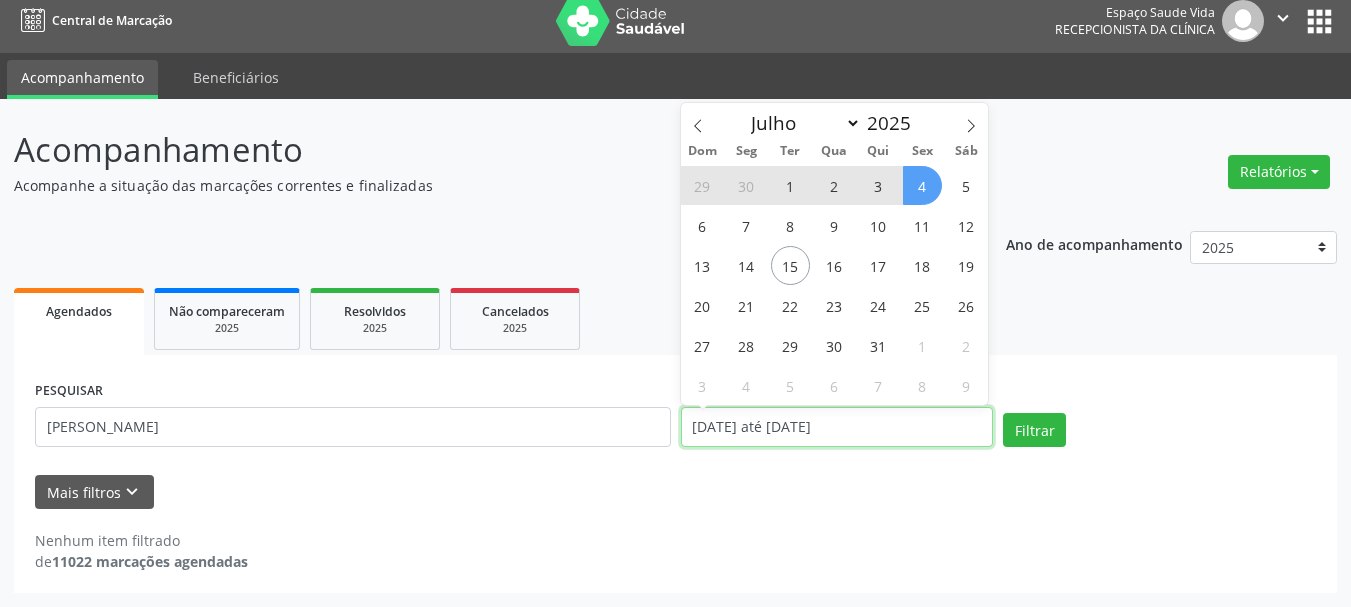 click on "[DATE] até [DATE]" at bounding box center (837, 427) 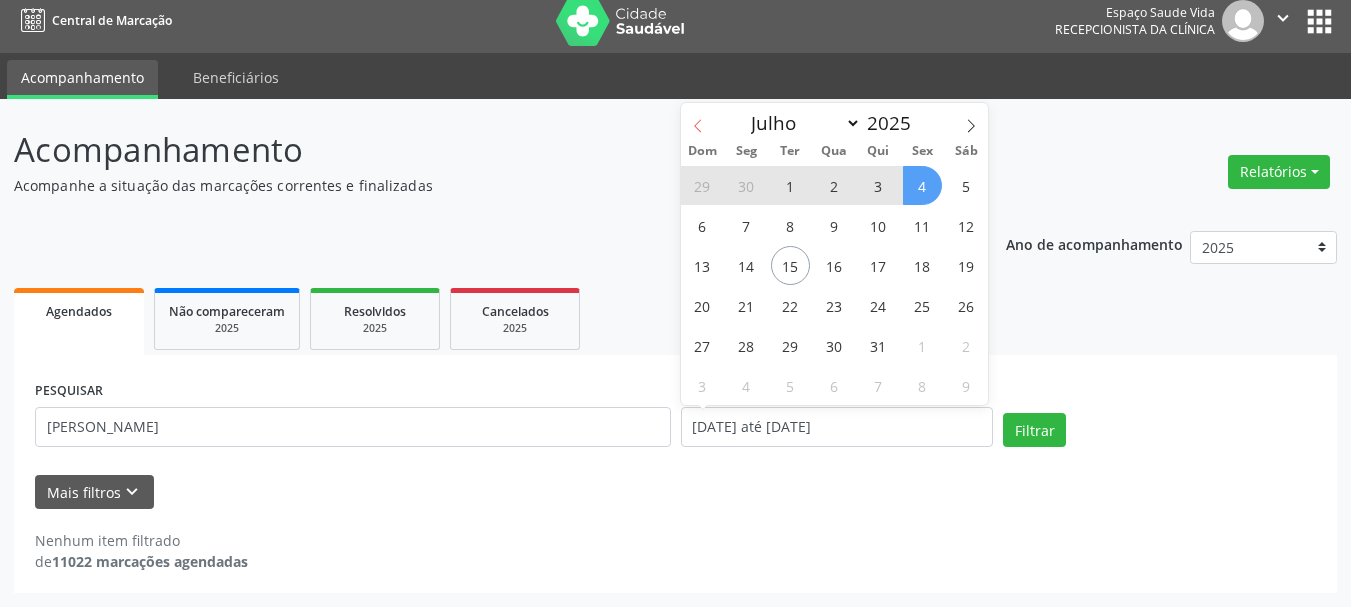 click 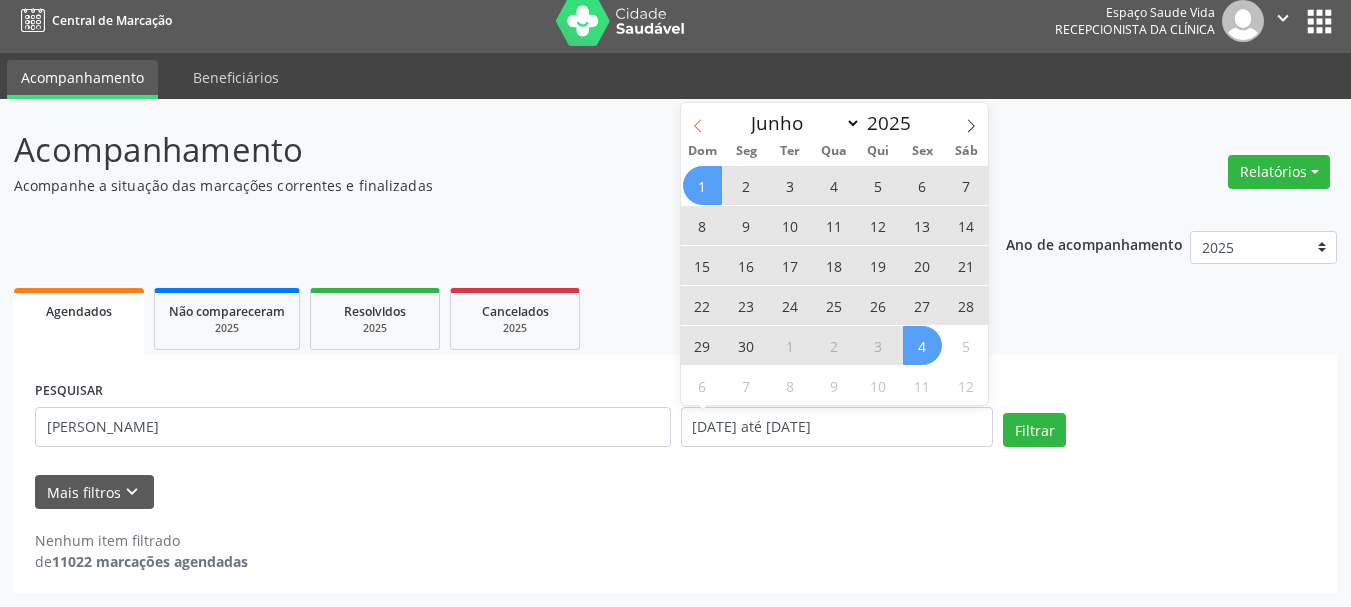 click 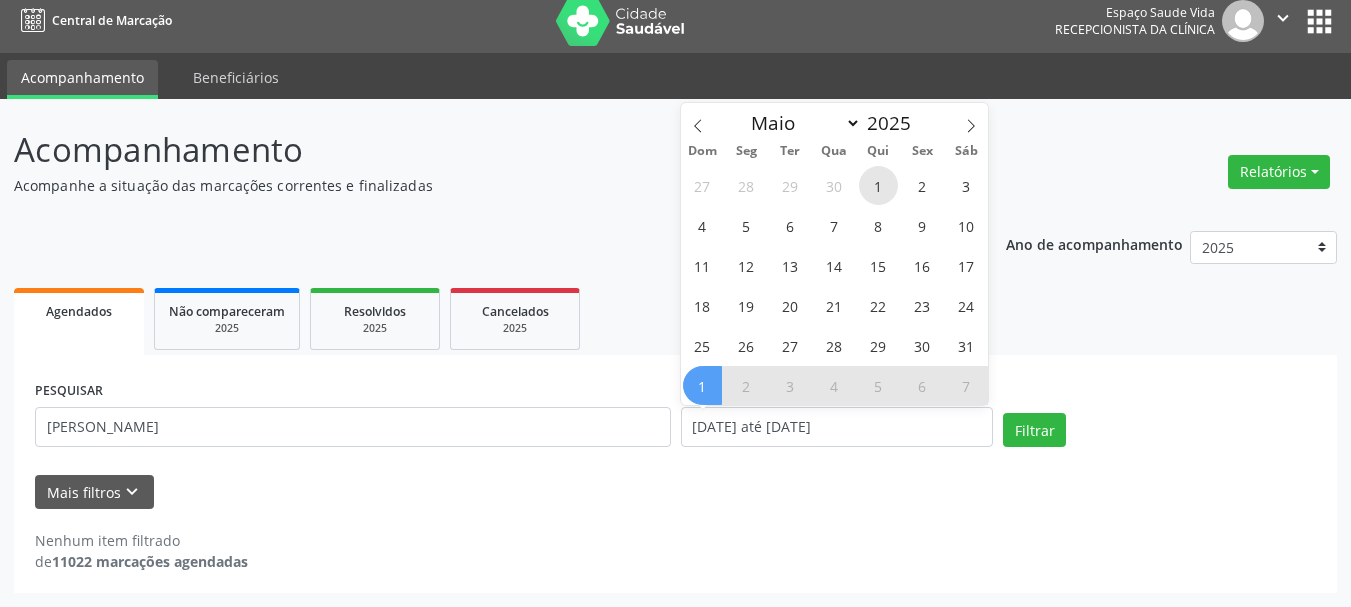 click on "1" at bounding box center (878, 185) 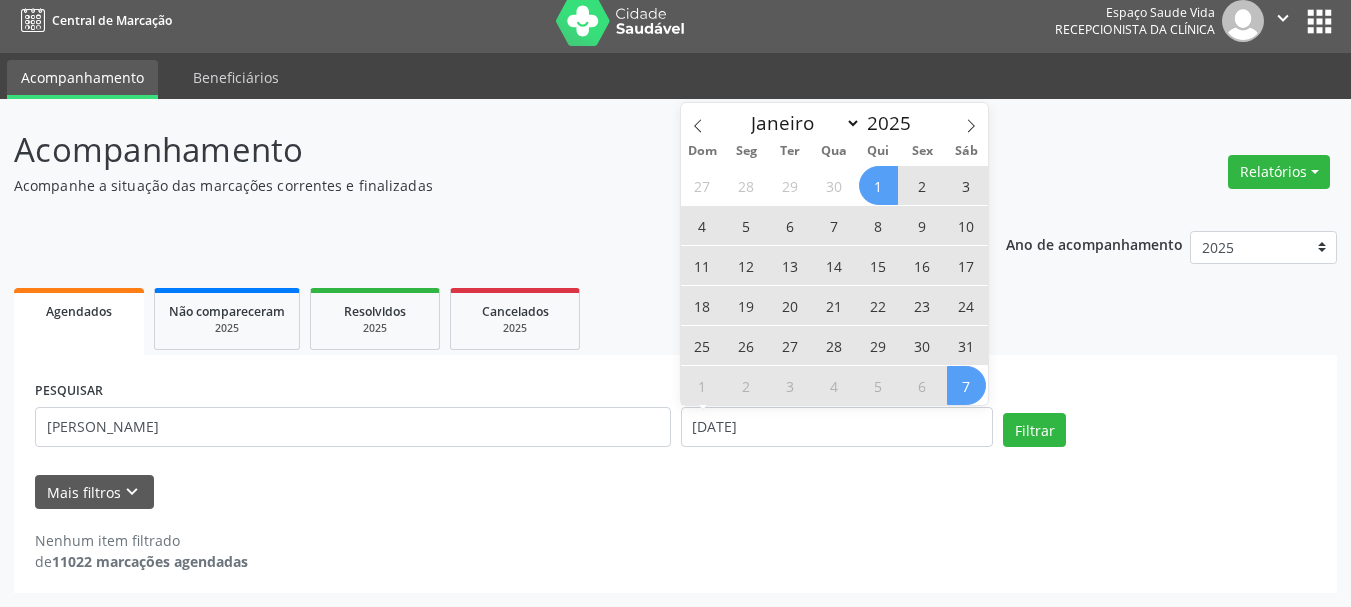 click on "7" at bounding box center [966, 385] 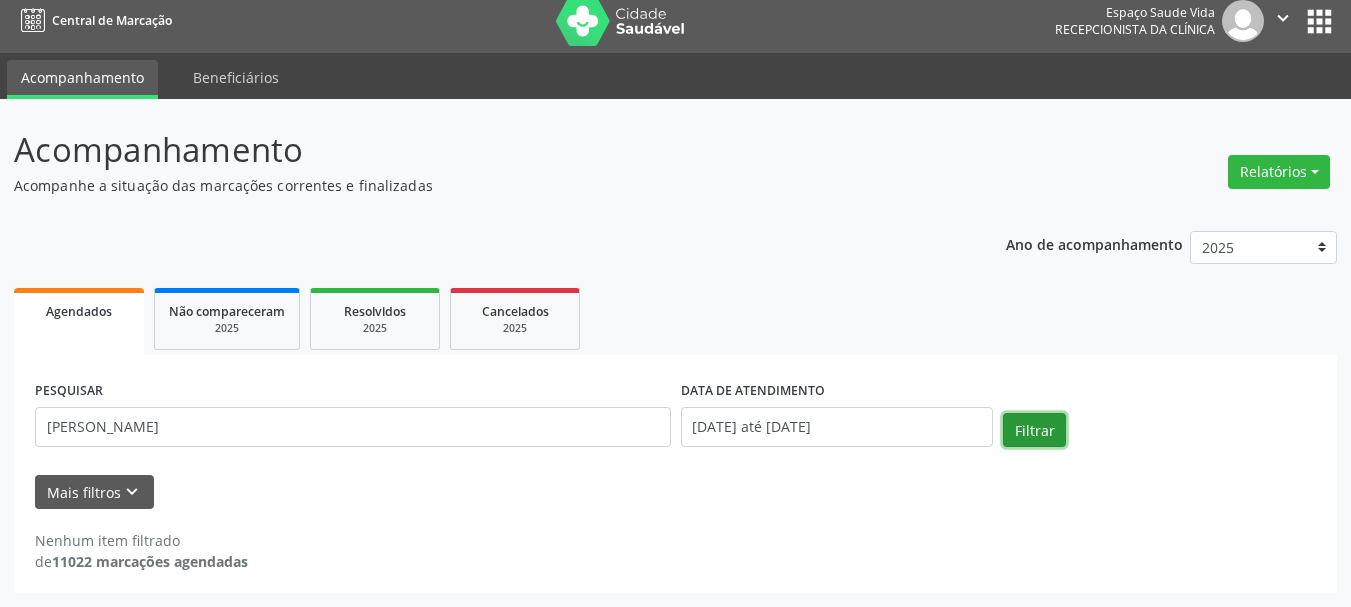 click on "Filtrar" at bounding box center (1034, 430) 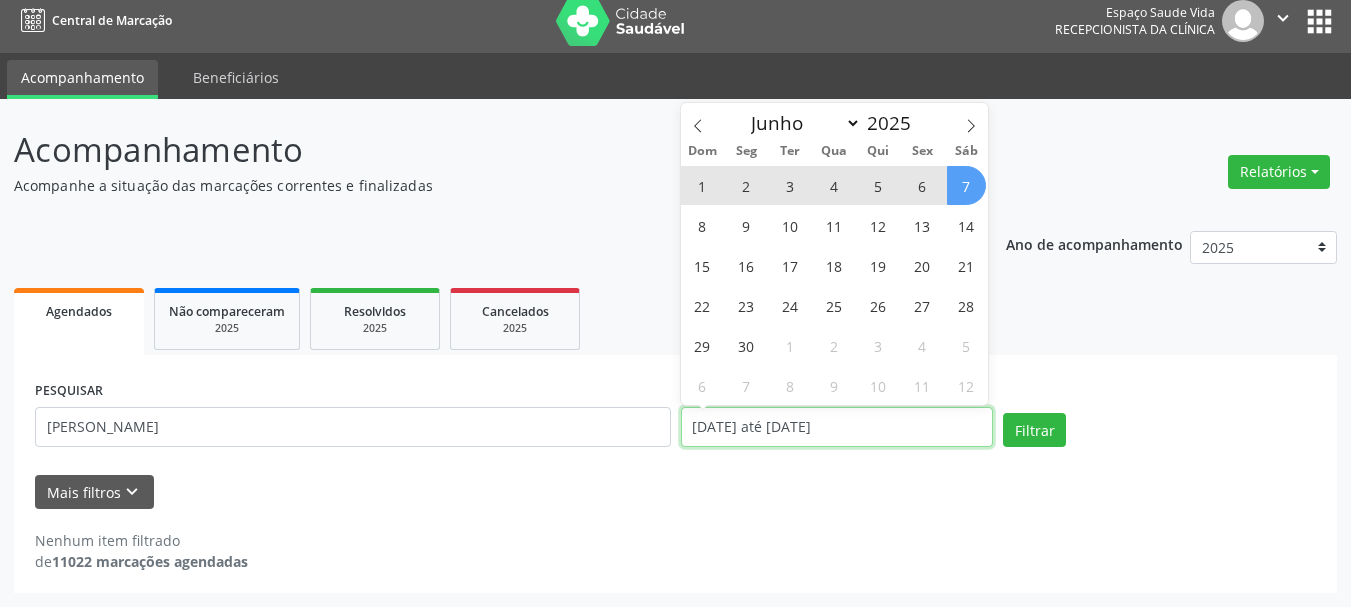 click on "[DATE] até [DATE]" at bounding box center (837, 427) 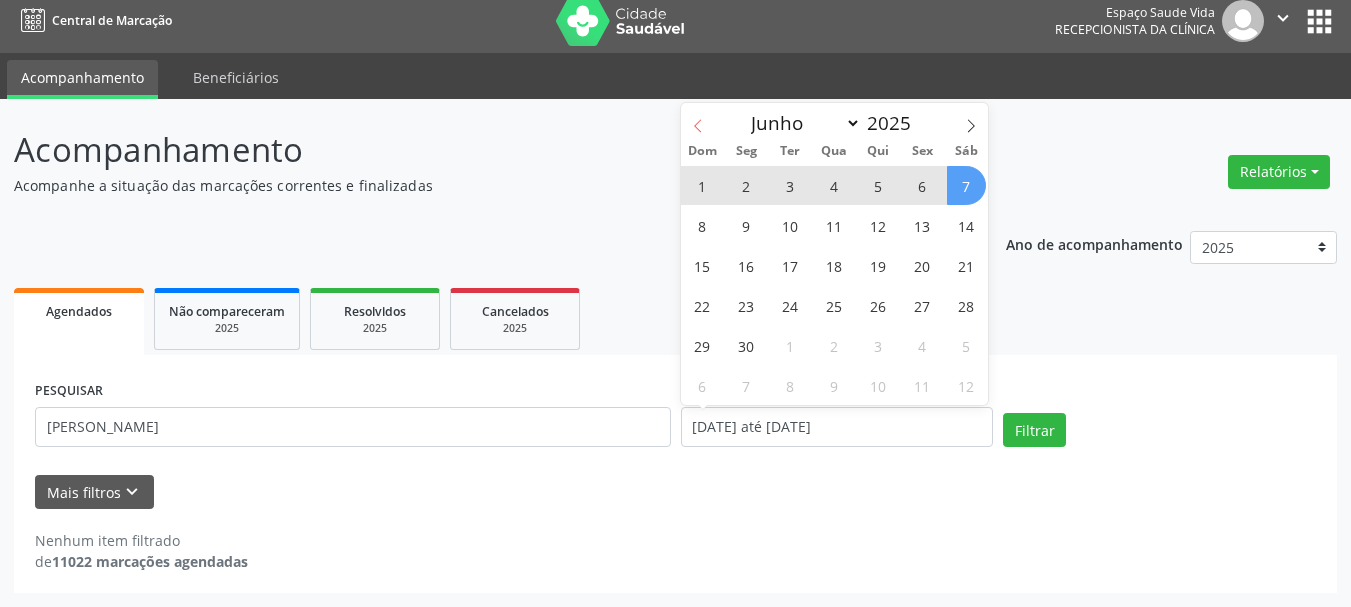 click at bounding box center (698, 120) 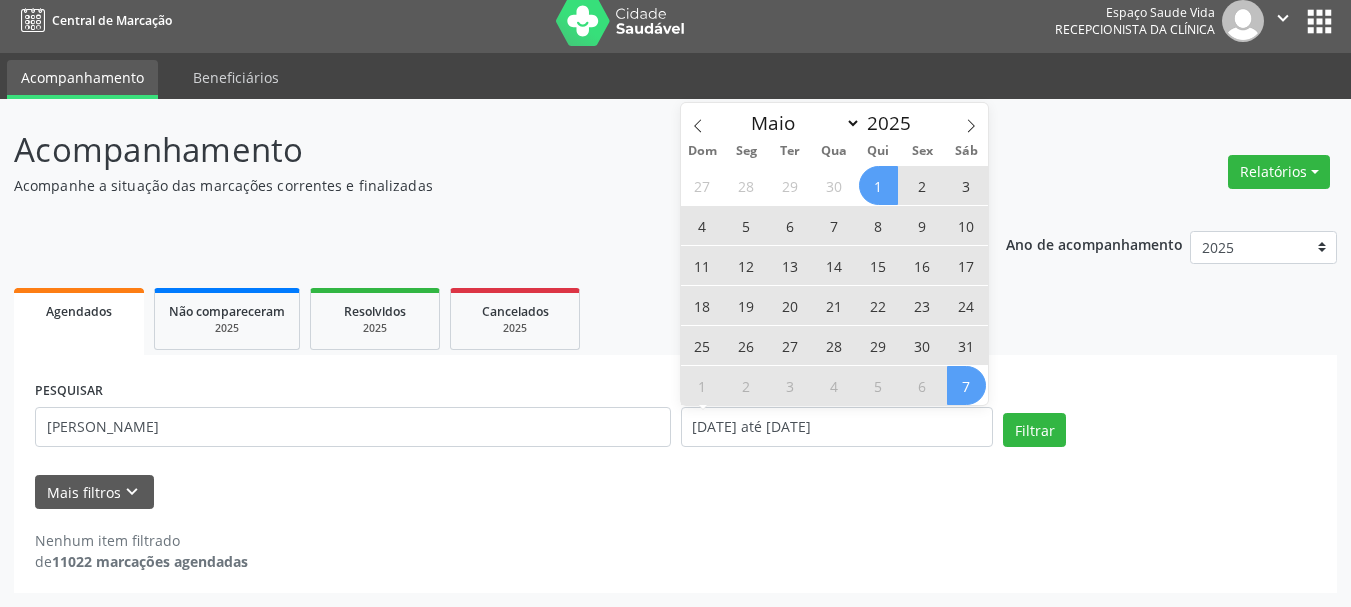 click on "1" at bounding box center (878, 185) 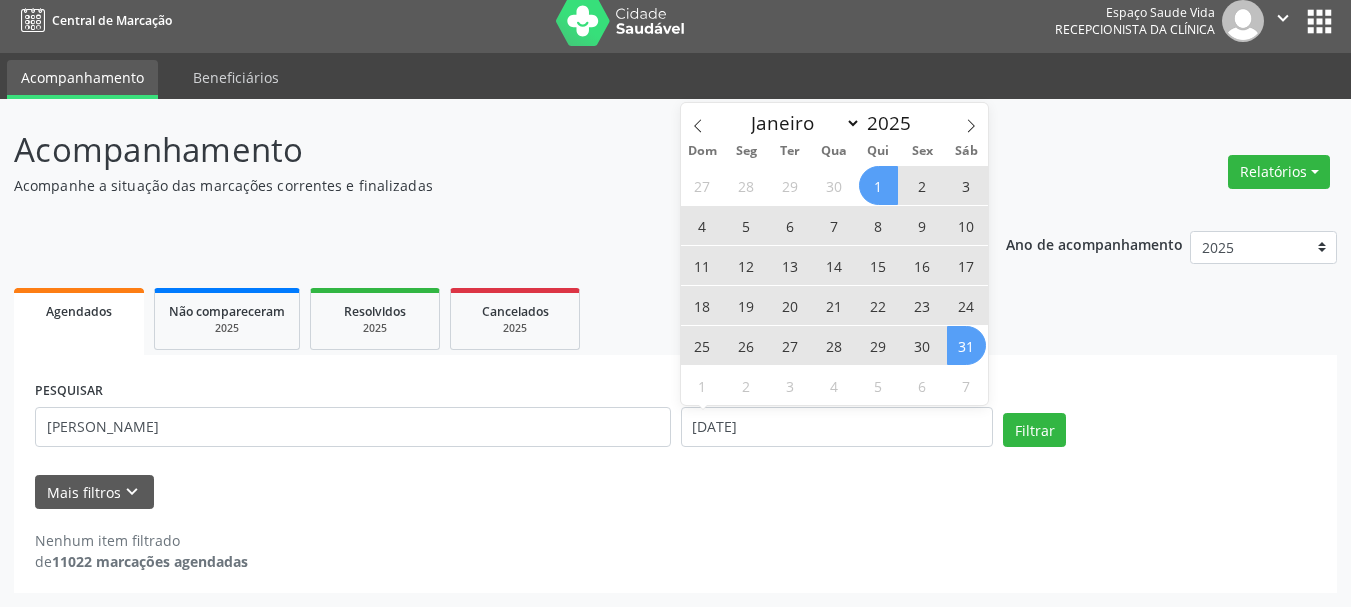 click on "31" at bounding box center [966, 345] 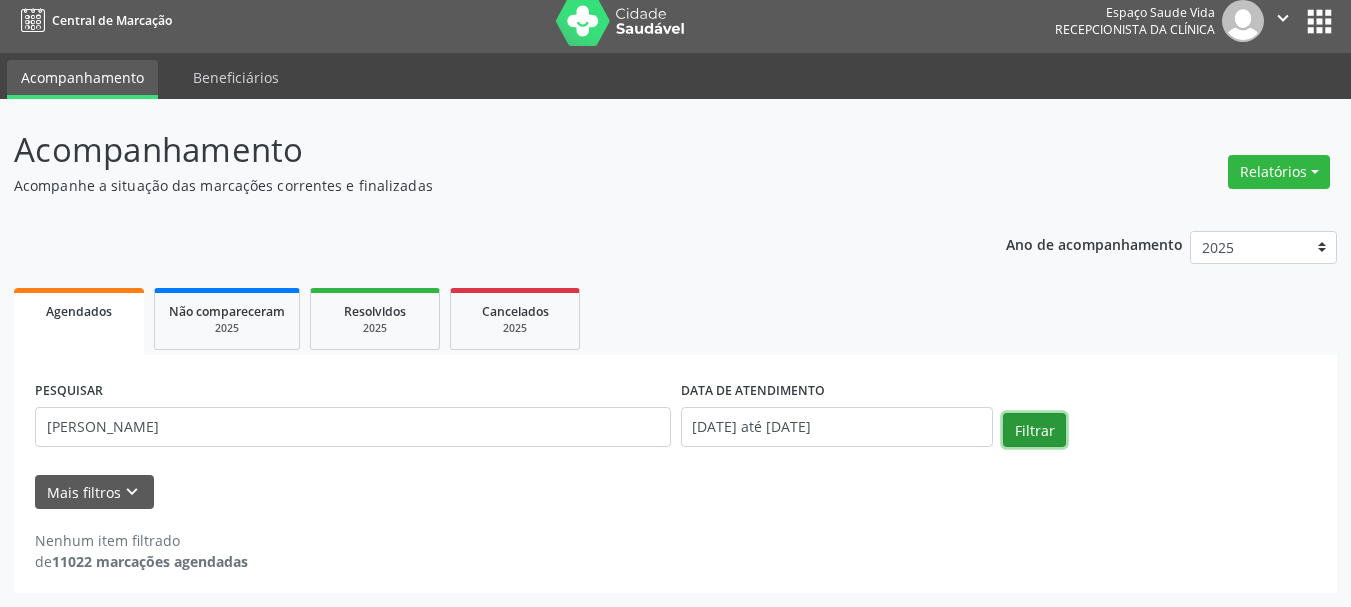 click on "Filtrar" at bounding box center [1034, 430] 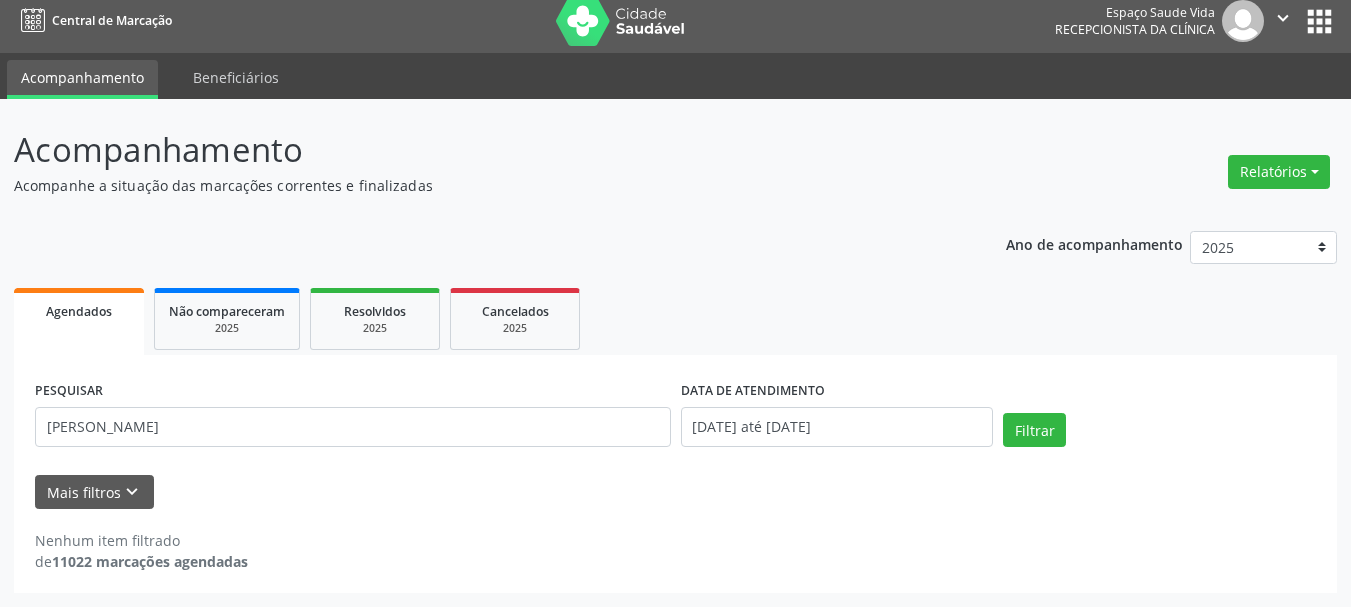 scroll, scrollTop: 11, scrollLeft: 0, axis: vertical 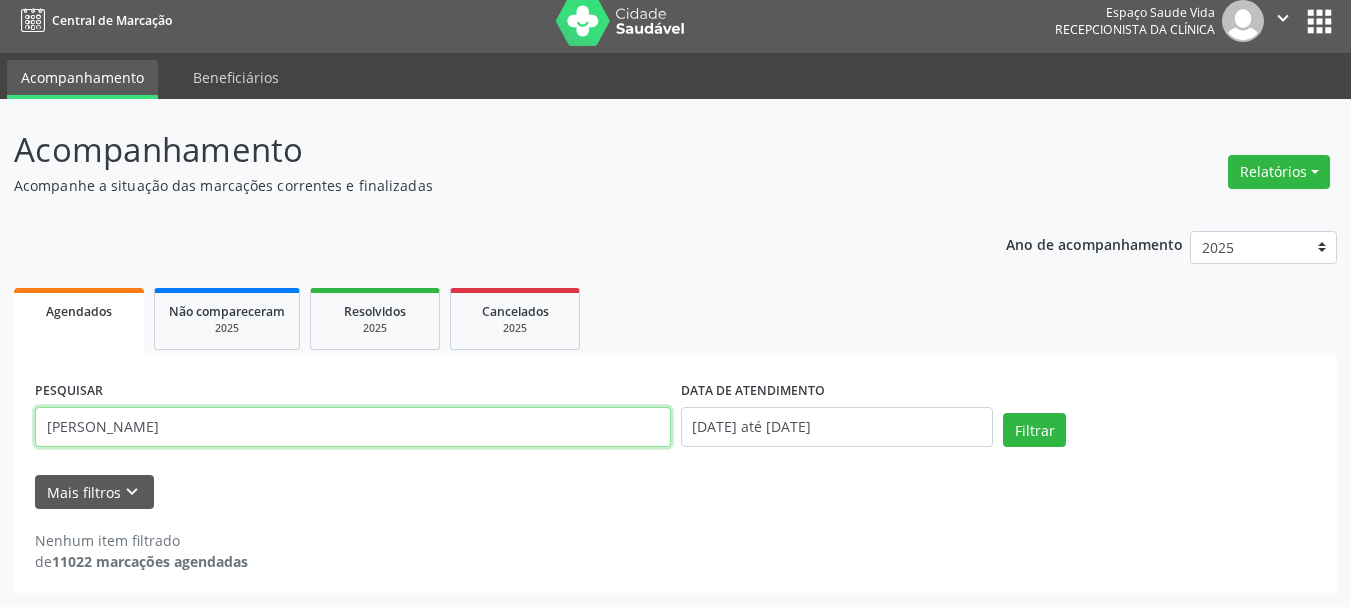 click on "[PERSON_NAME]" at bounding box center (353, 427) 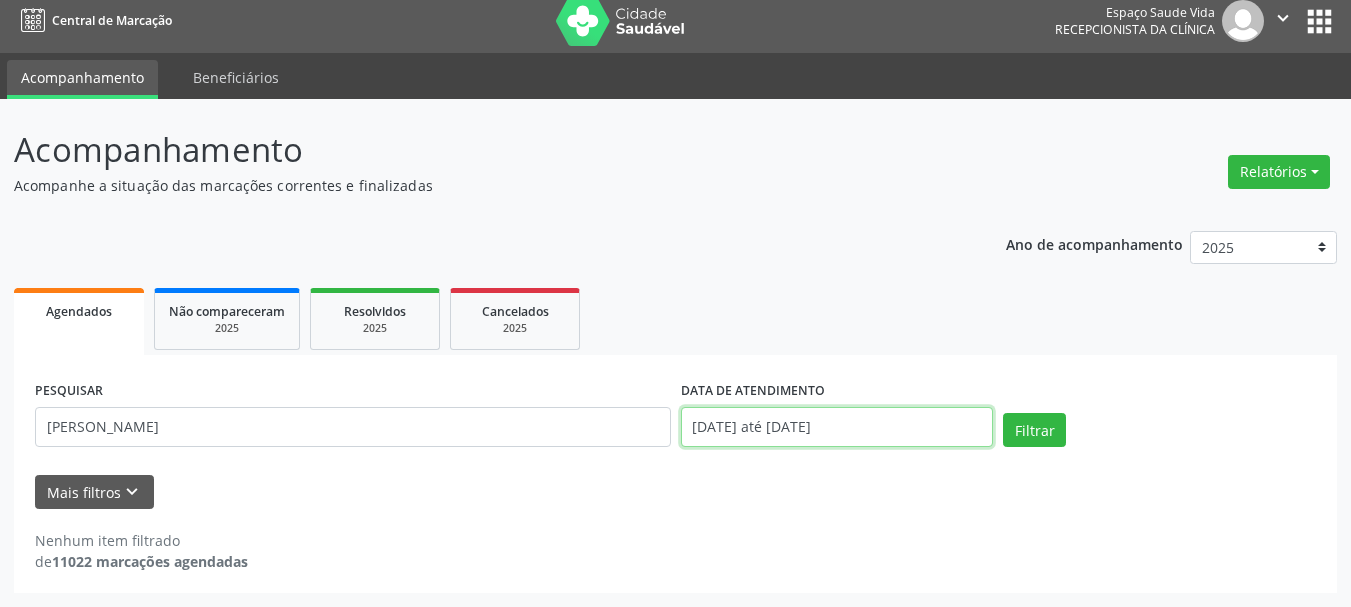 click on "[DATE] até [DATE]" at bounding box center [837, 427] 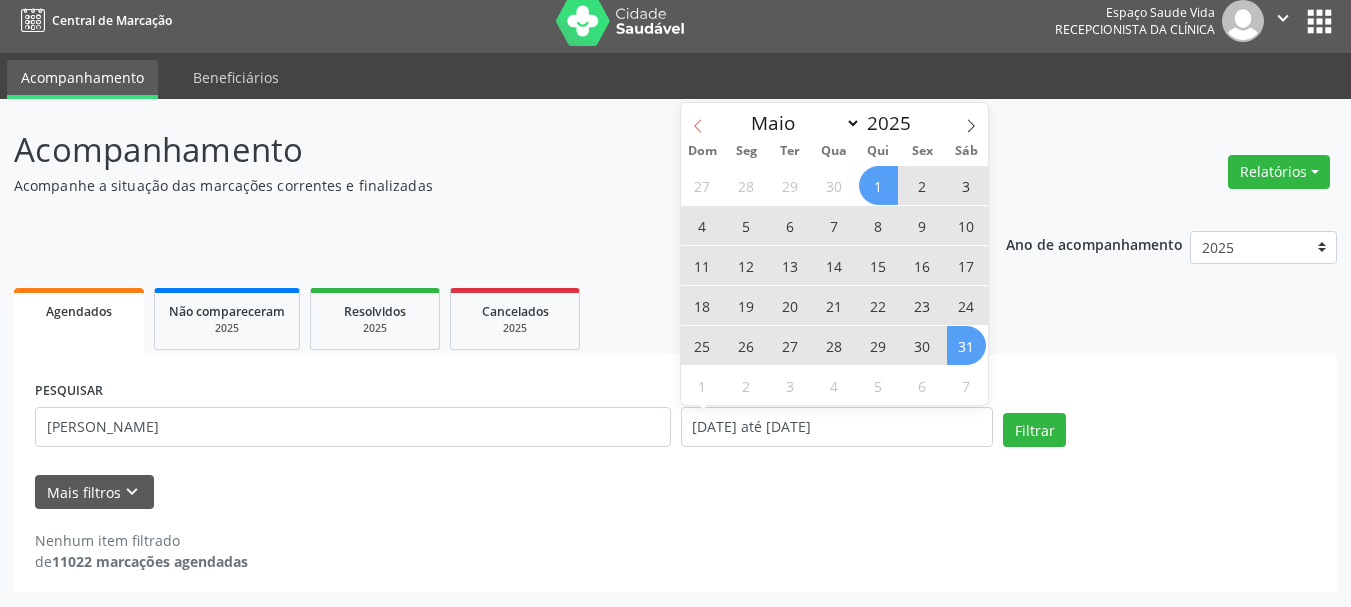 click 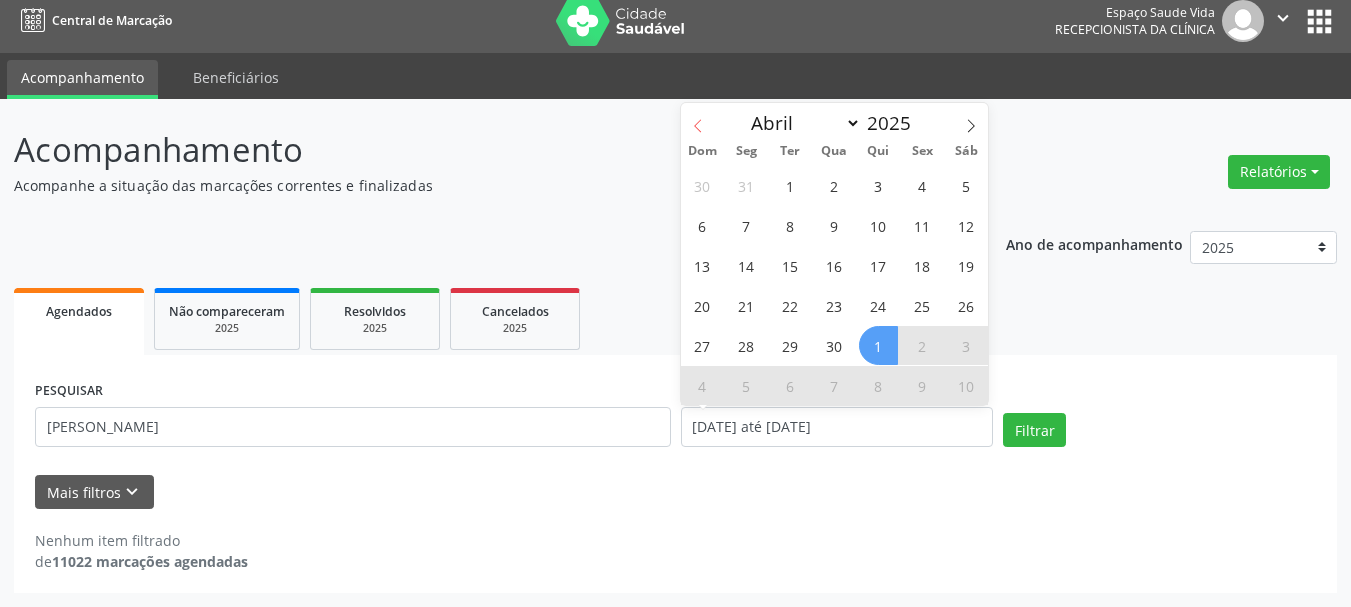 click 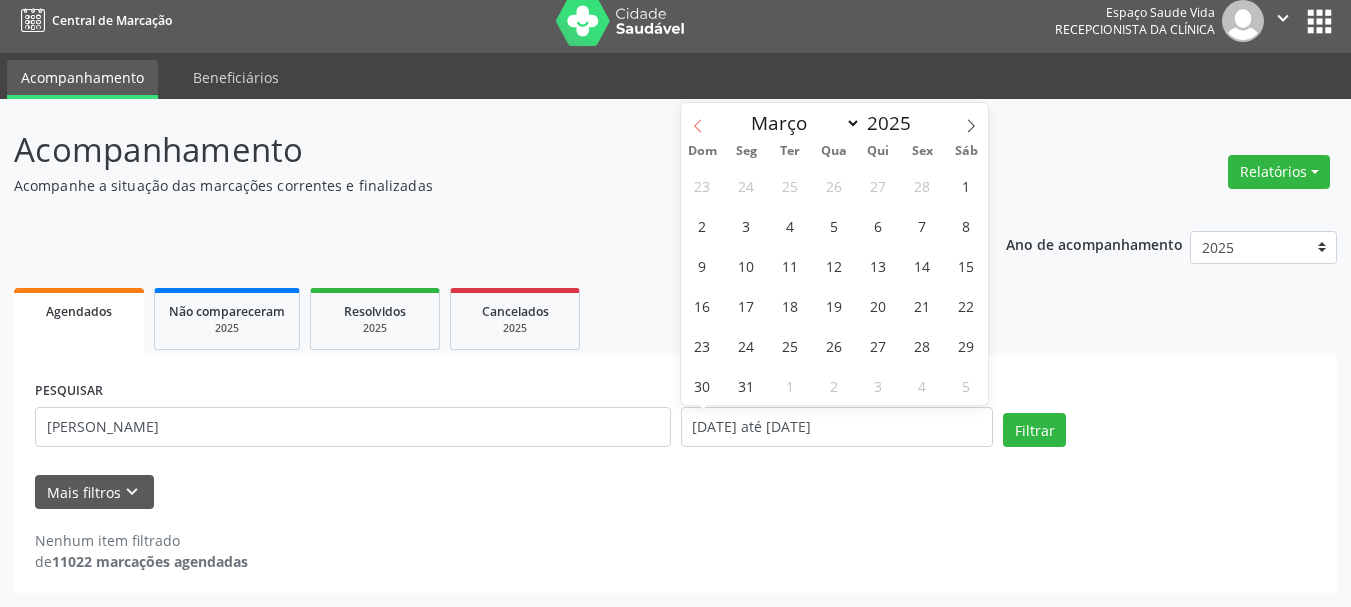 click 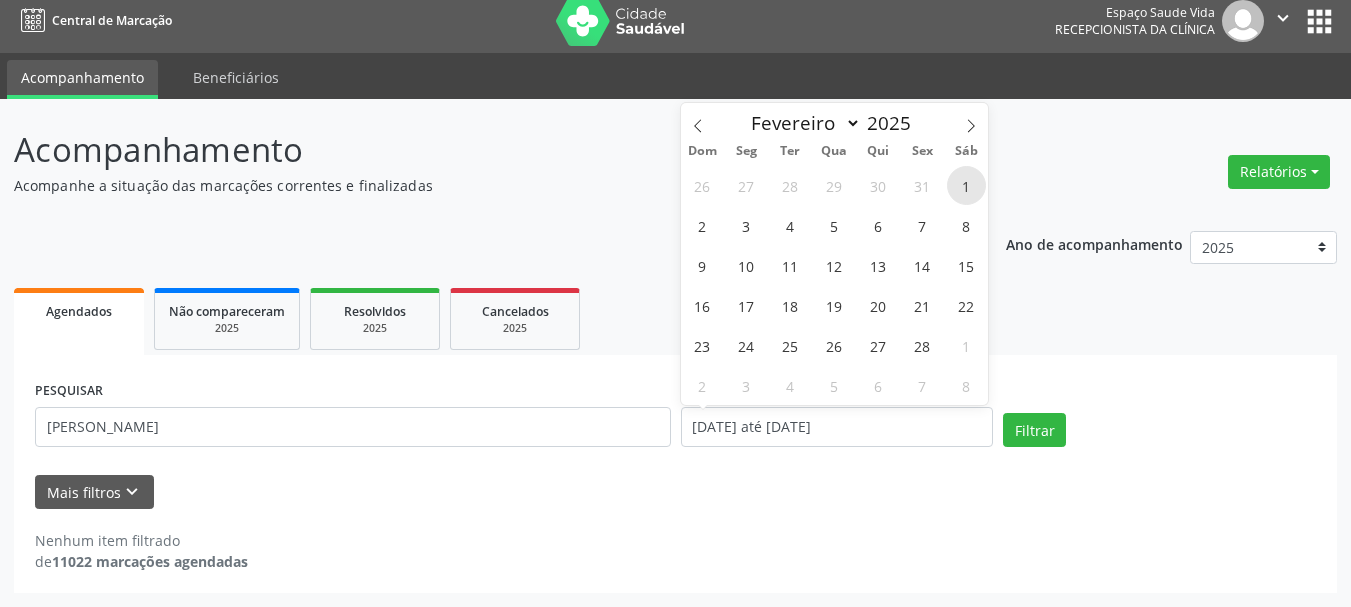 drag, startPoint x: 942, startPoint y: 183, endPoint x: 955, endPoint y: 189, distance: 14.3178215 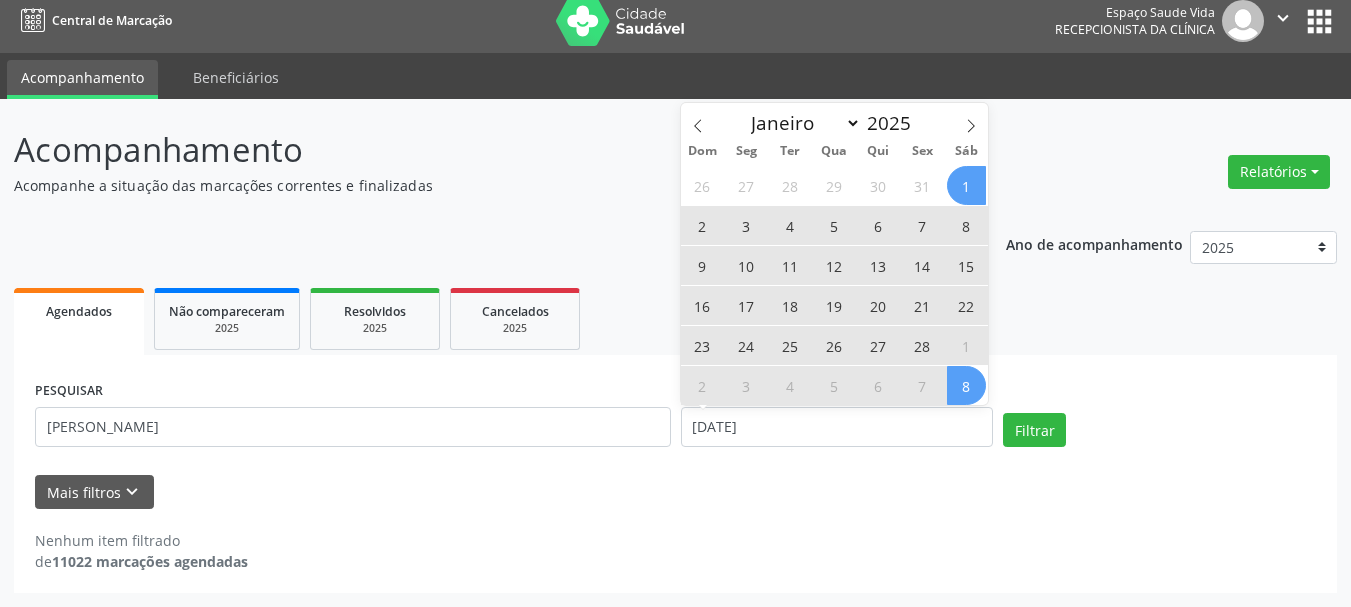 click on "8" at bounding box center (966, 385) 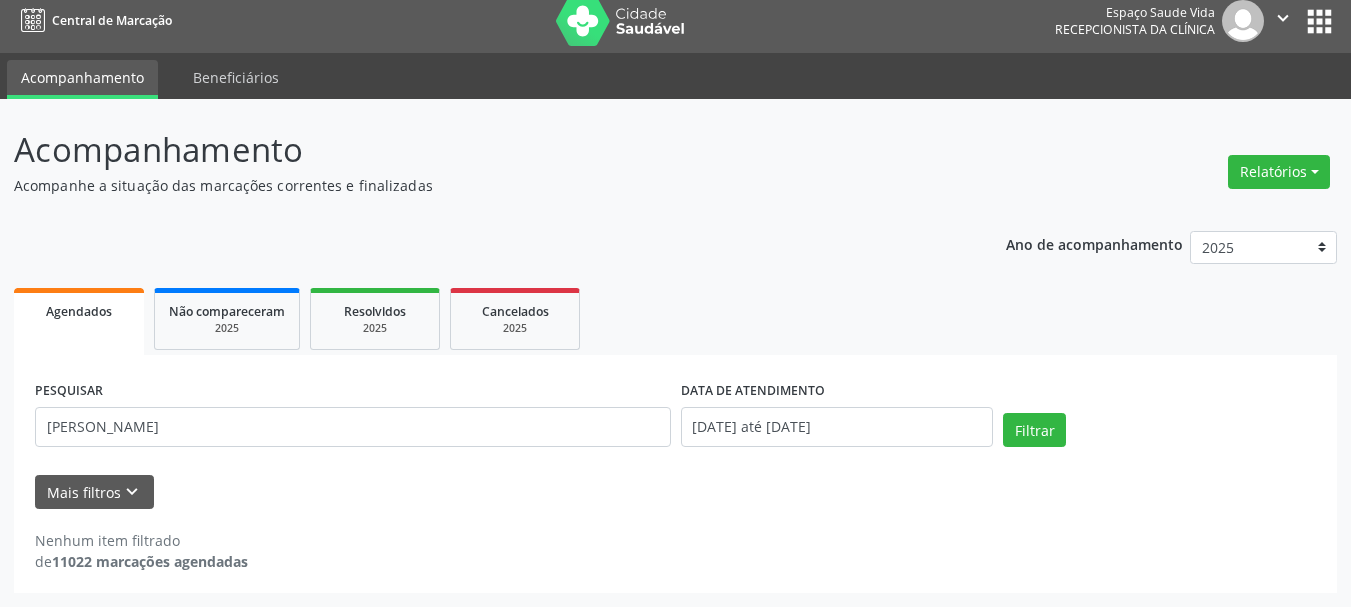 click on "Filtrar" at bounding box center [1159, 437] 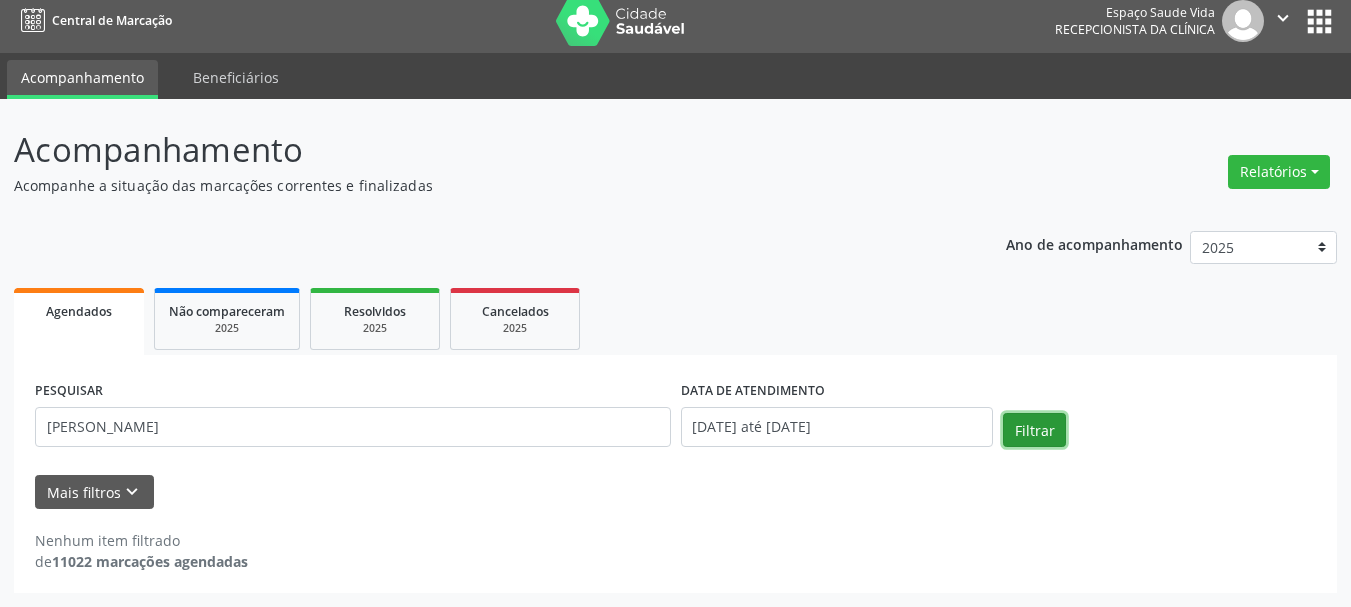 click on "Filtrar" at bounding box center (1034, 430) 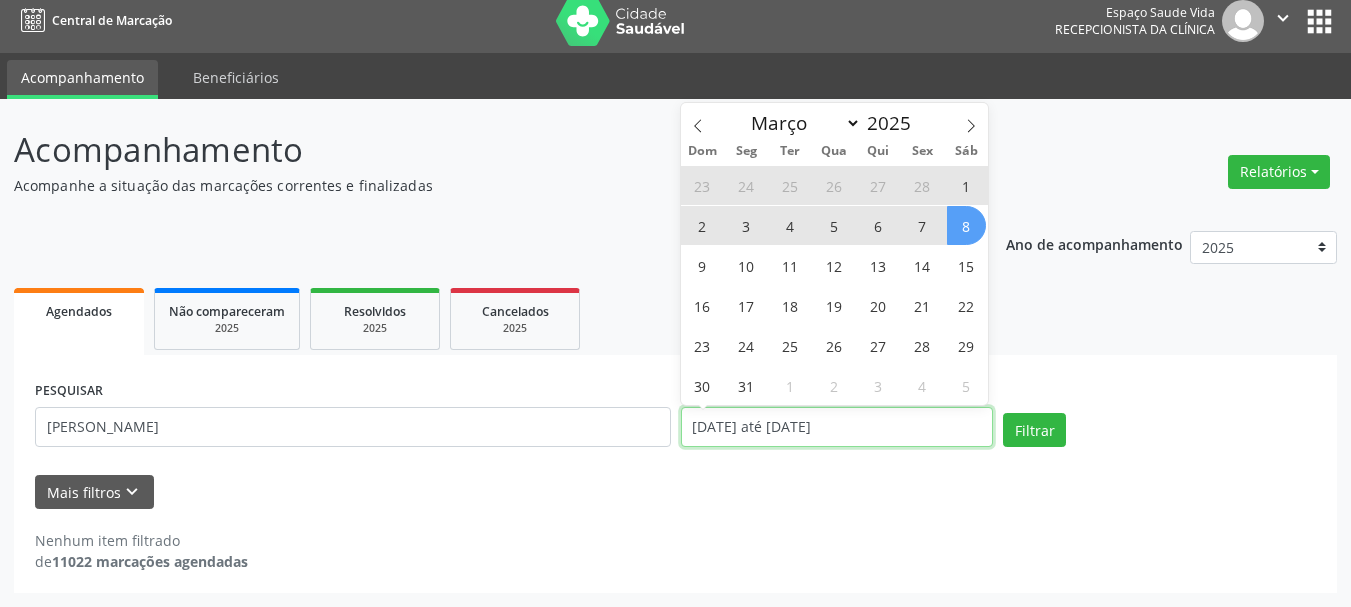 click on "[DATE] até [DATE]" at bounding box center (837, 427) 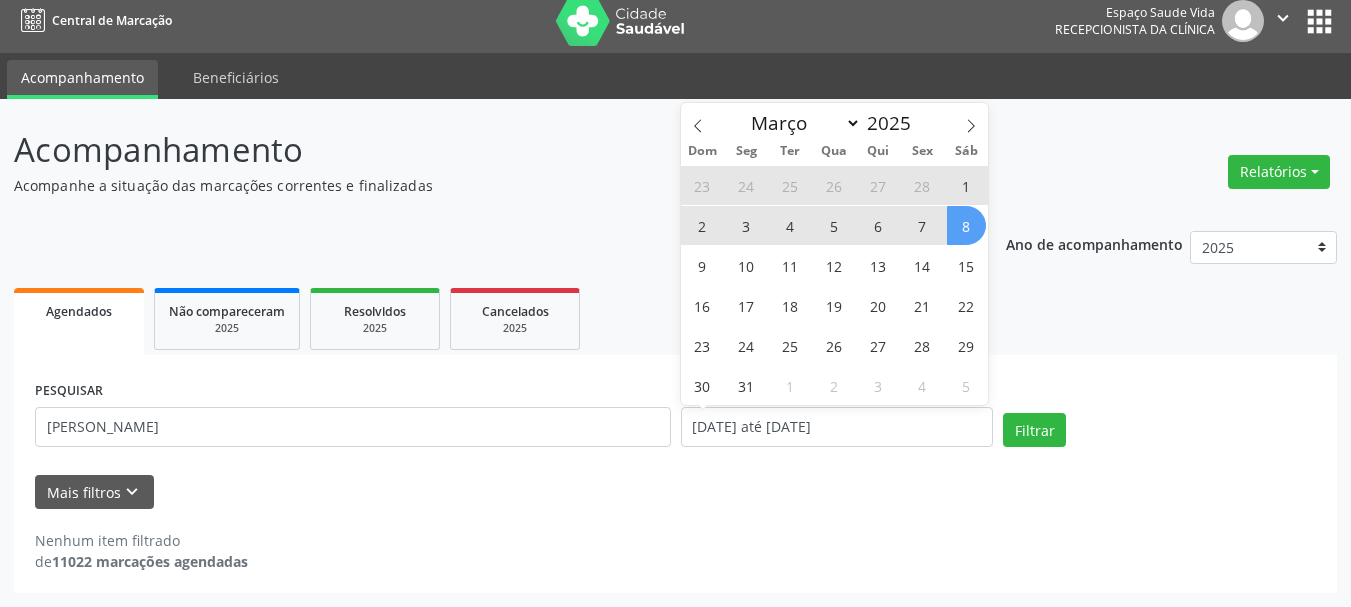 click on "1" at bounding box center [966, 185] 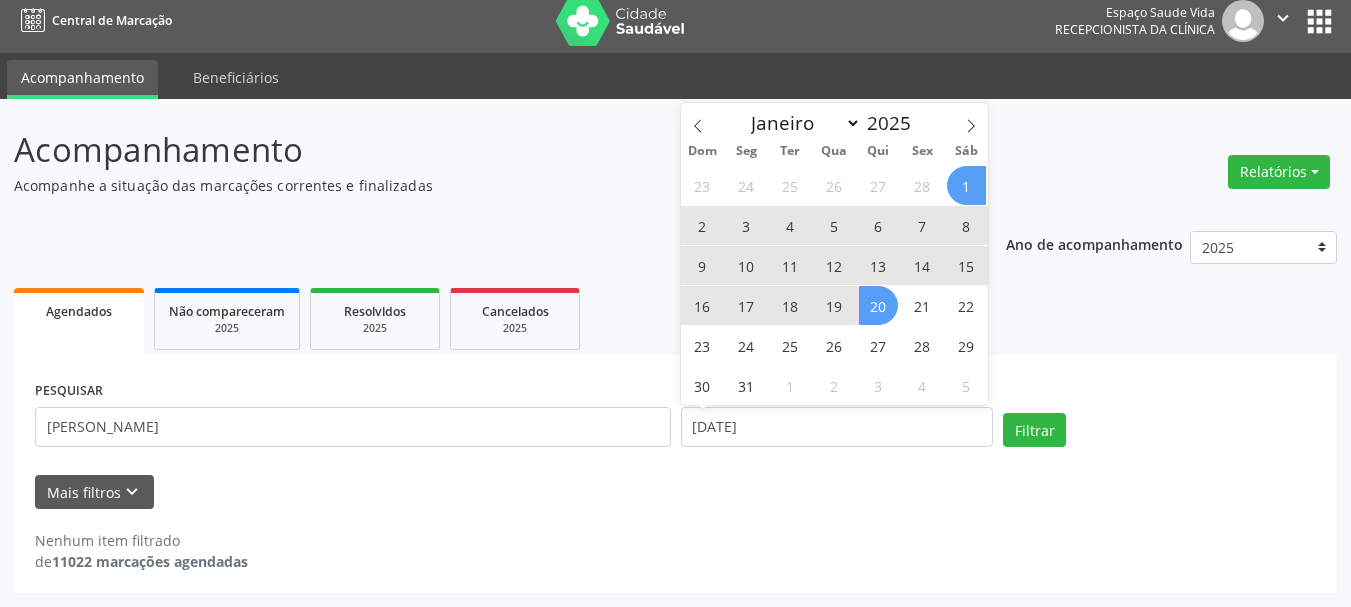 click on "20" at bounding box center (878, 305) 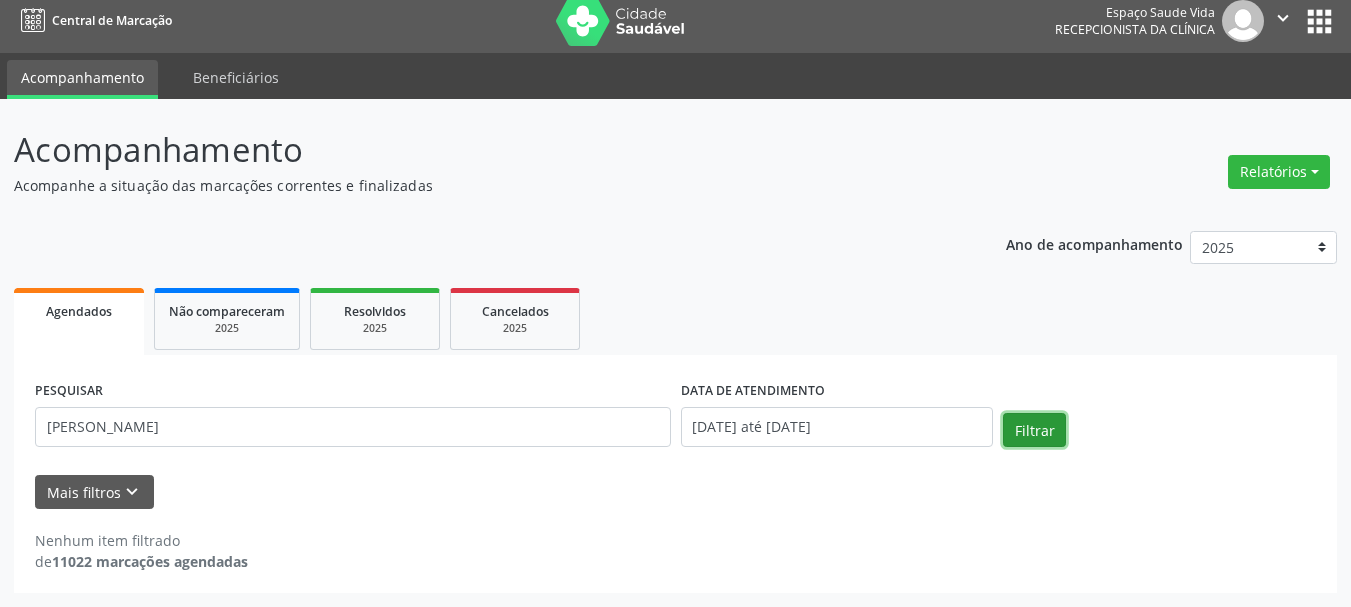 click on "Filtrar" at bounding box center [1034, 430] 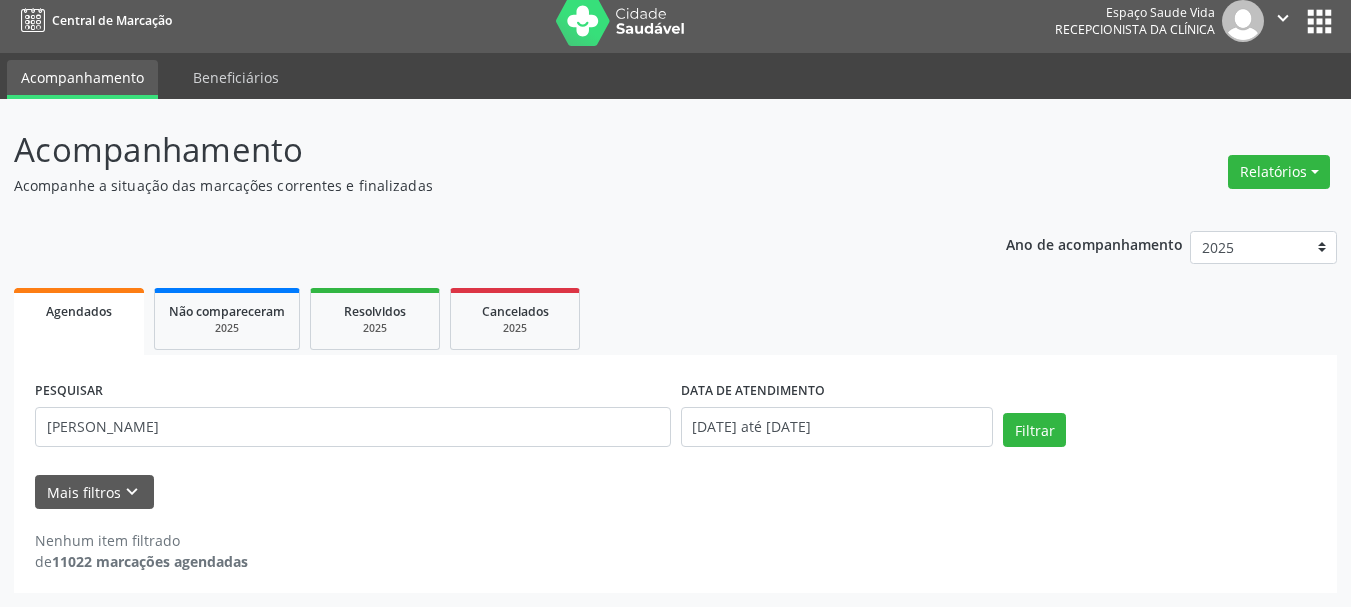 scroll, scrollTop: 11, scrollLeft: 0, axis: vertical 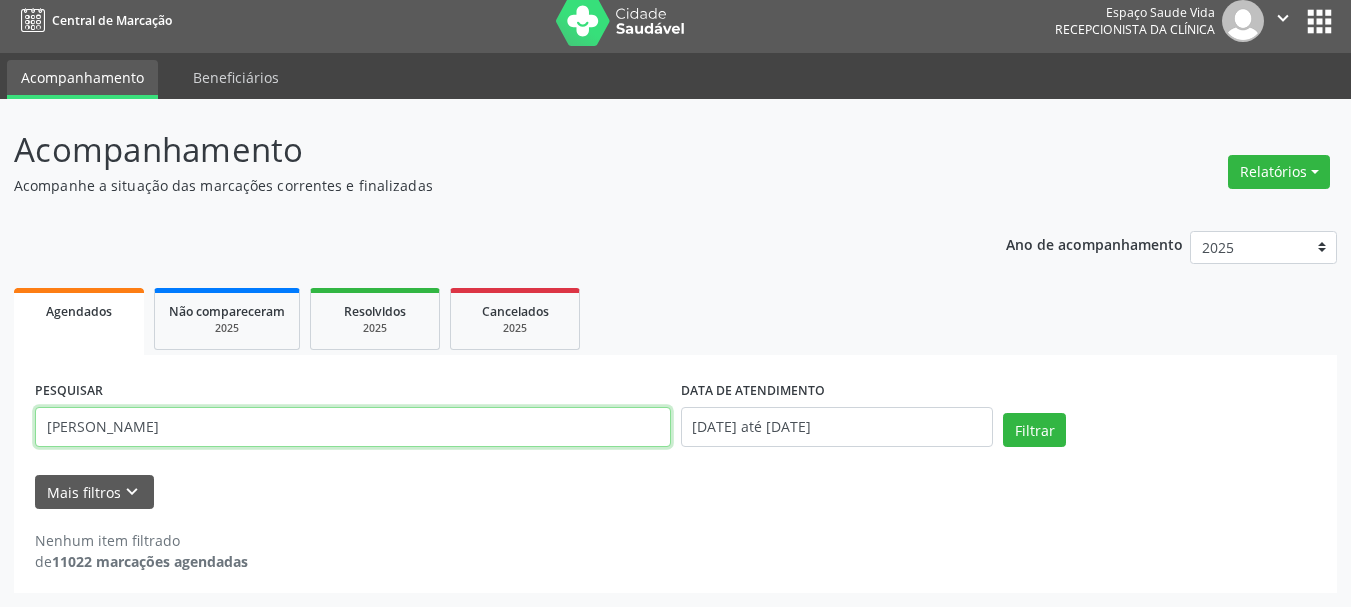 drag, startPoint x: 189, startPoint y: 438, endPoint x: 0, endPoint y: 401, distance: 192.58765 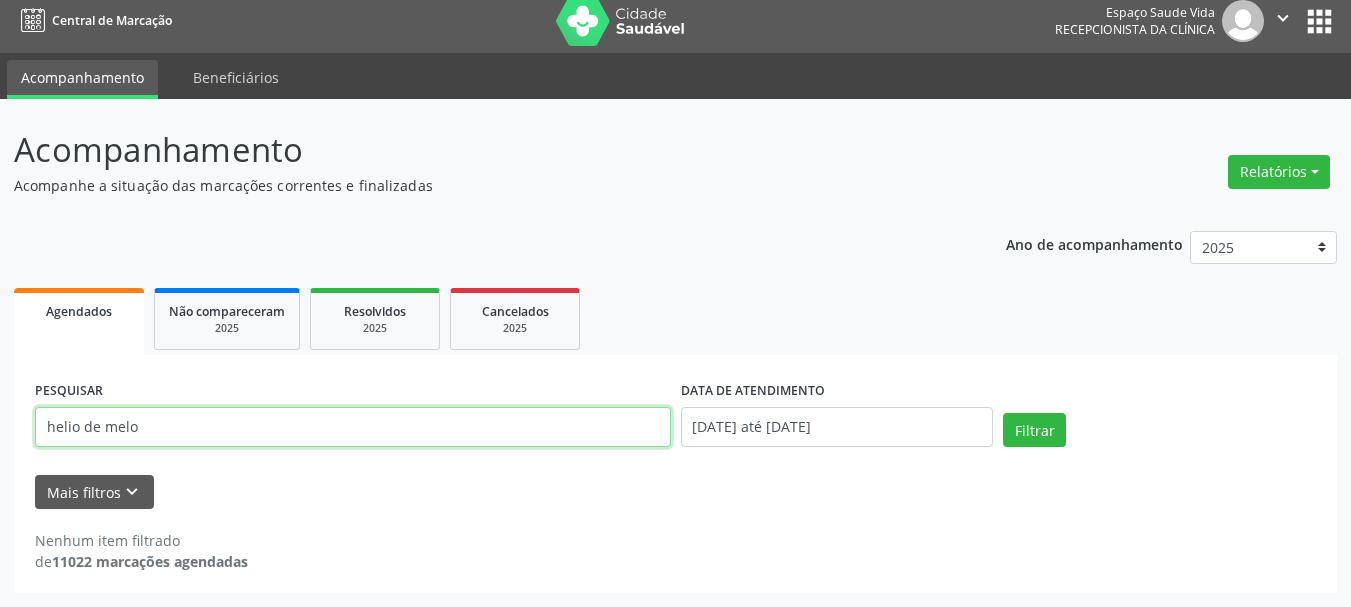 click on "Filtrar" at bounding box center (1034, 430) 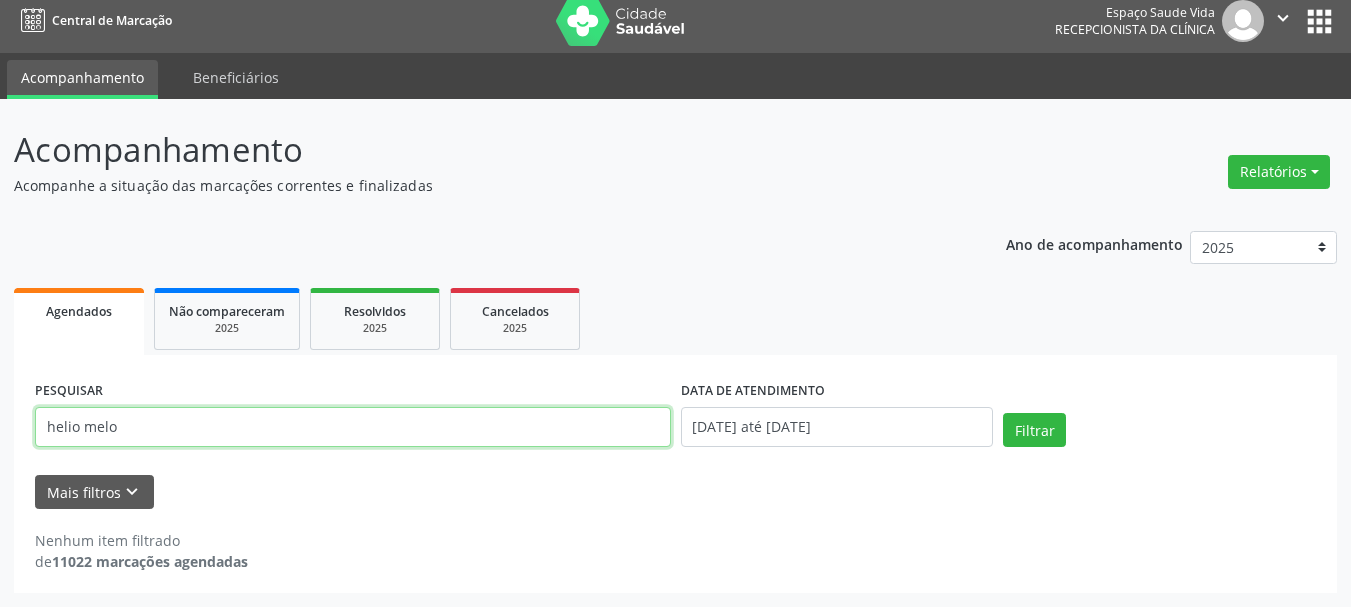 click on "Filtrar" at bounding box center [1034, 430] 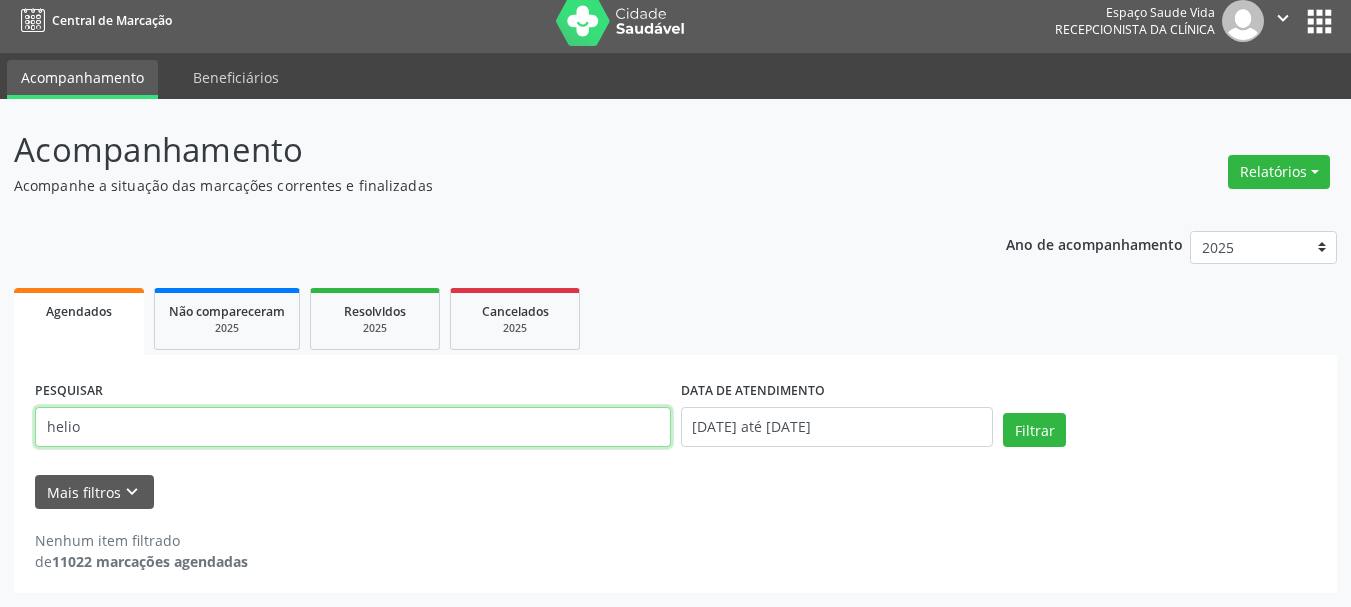 type on "helio" 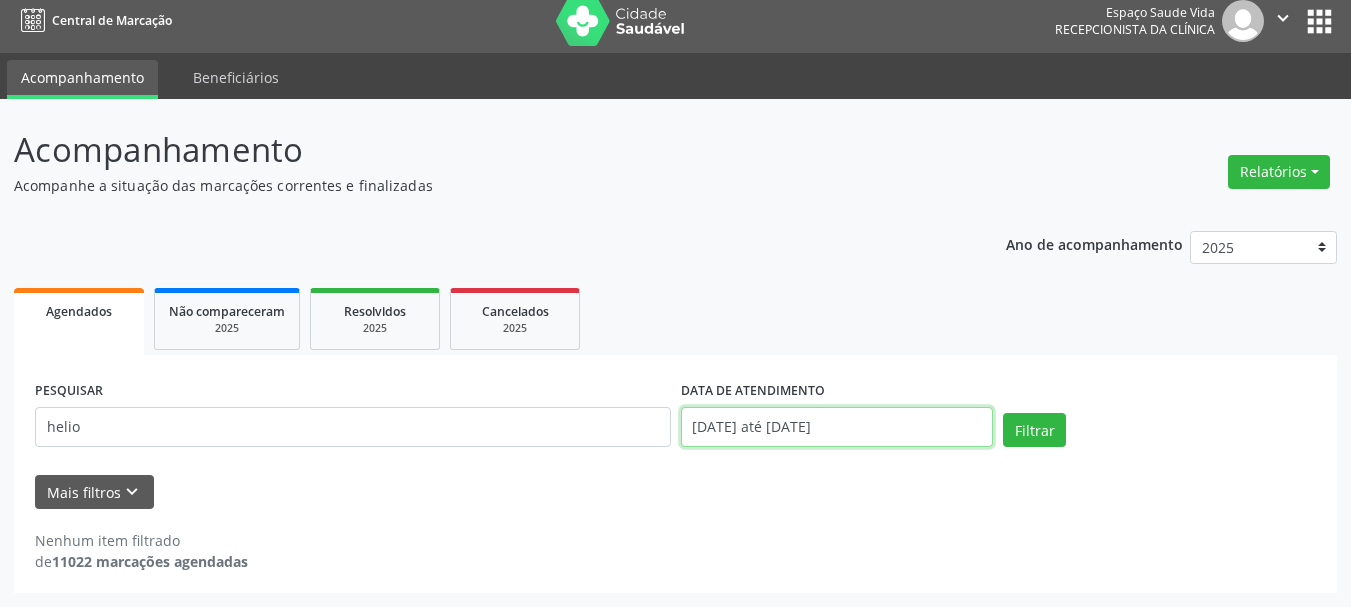 click on "[DATE] até [DATE]" at bounding box center (837, 427) 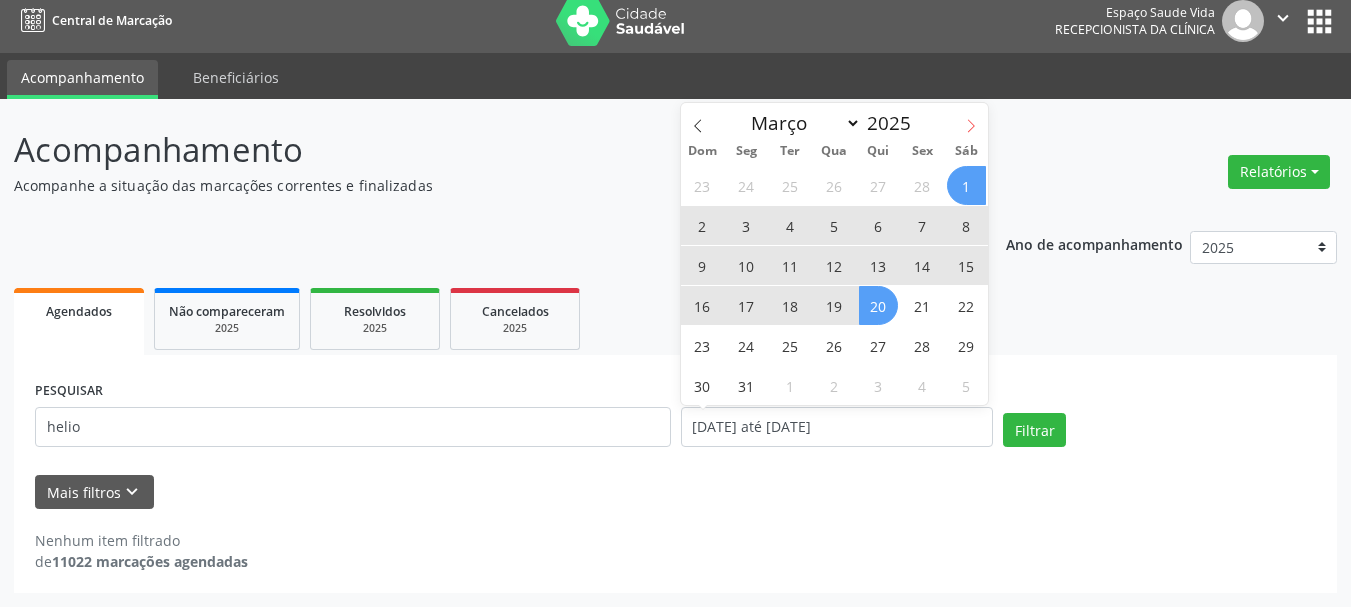 click 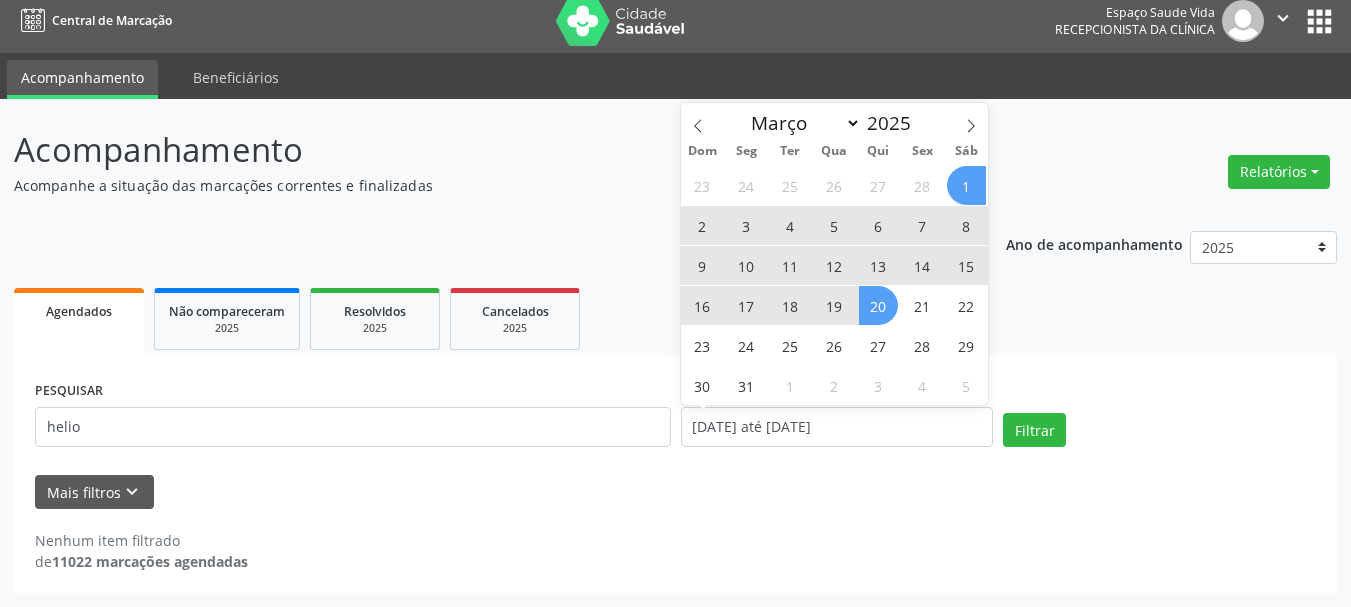 select on "3" 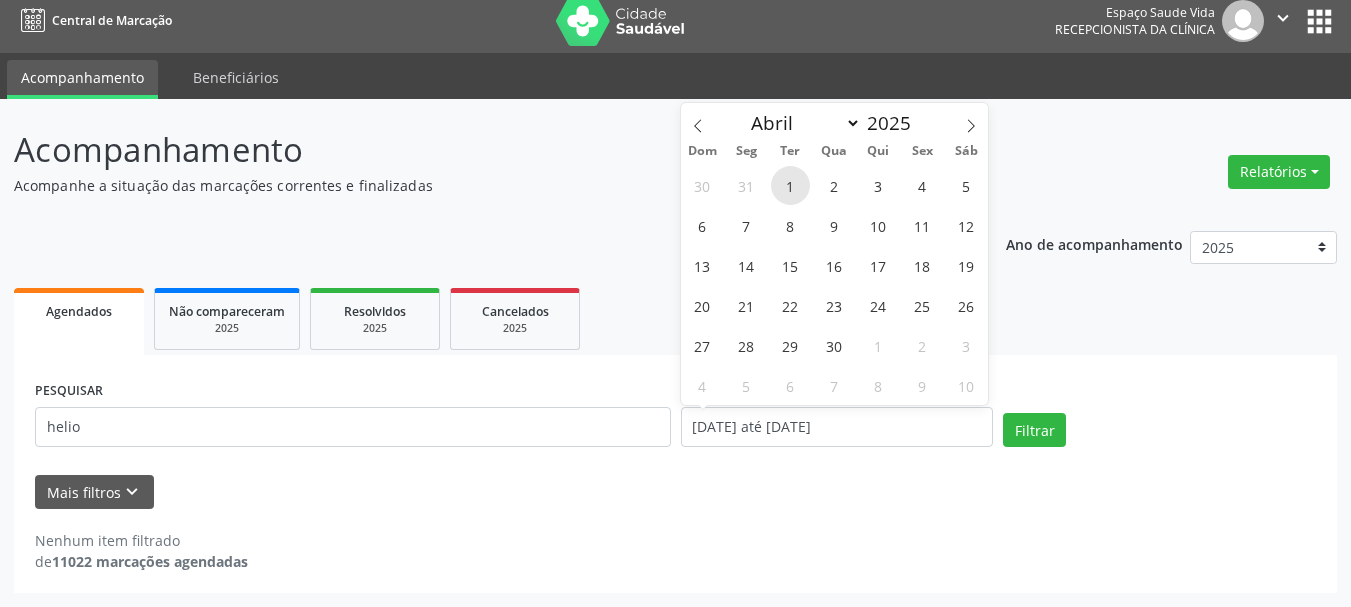 click on "1" at bounding box center [790, 185] 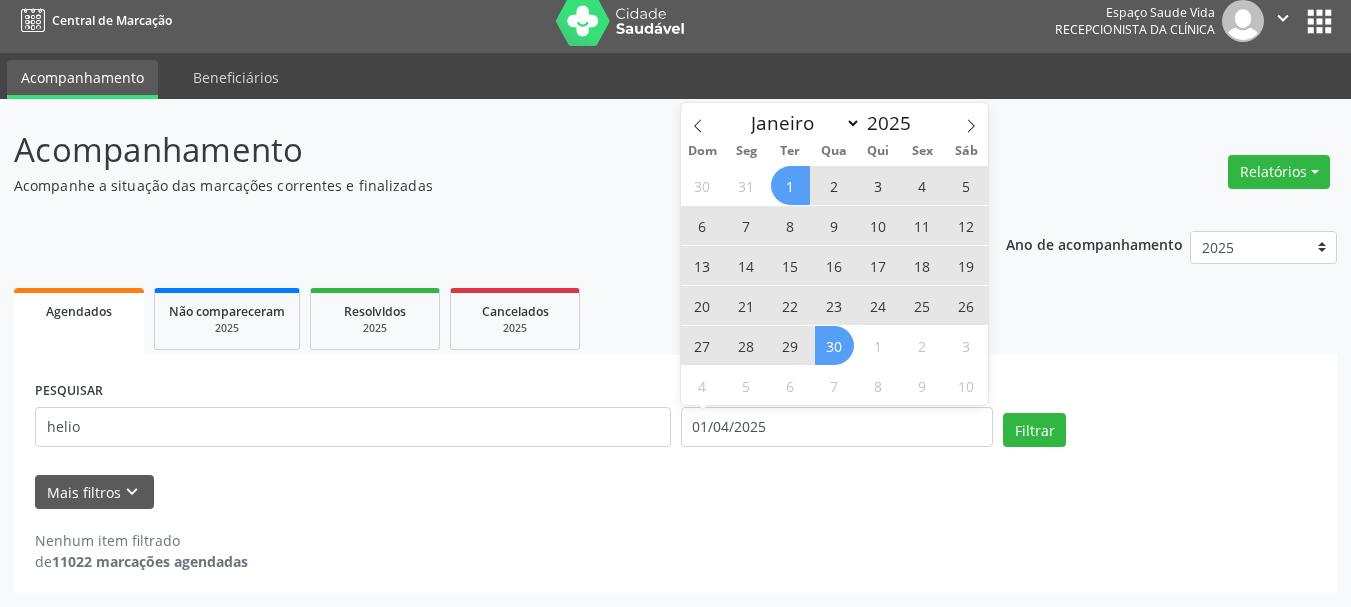 click on "30" at bounding box center (834, 345) 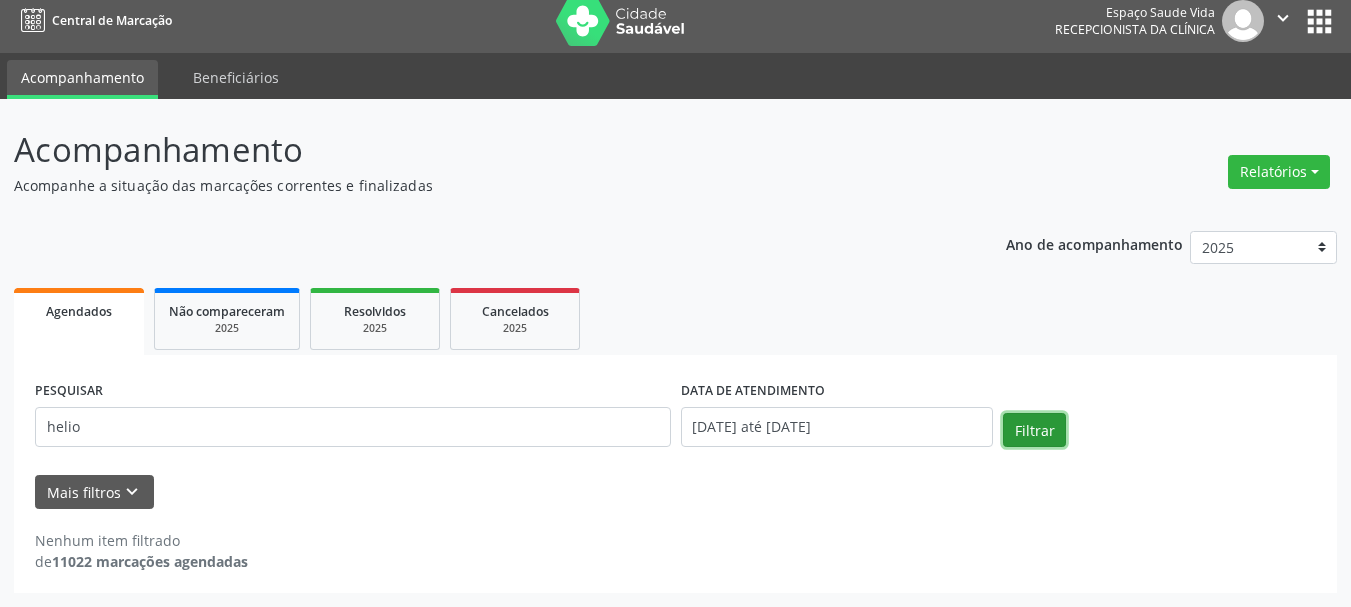 click on "Filtrar" at bounding box center (1034, 430) 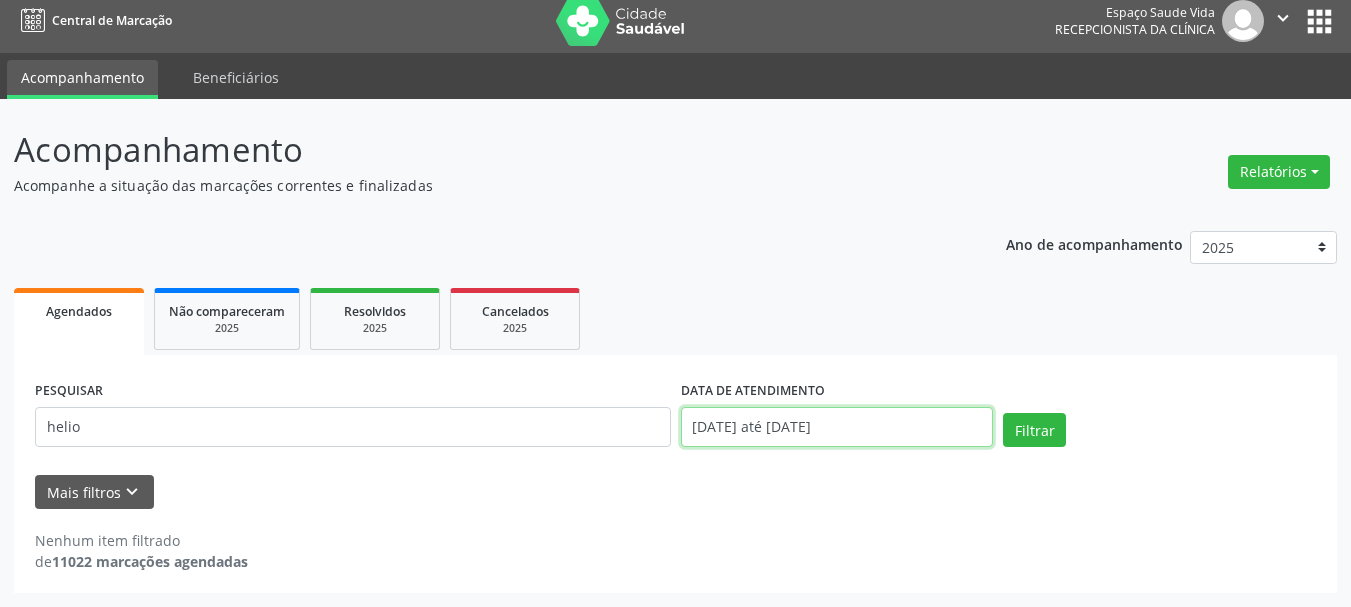 click on "[DATE] até [DATE]" at bounding box center (837, 427) 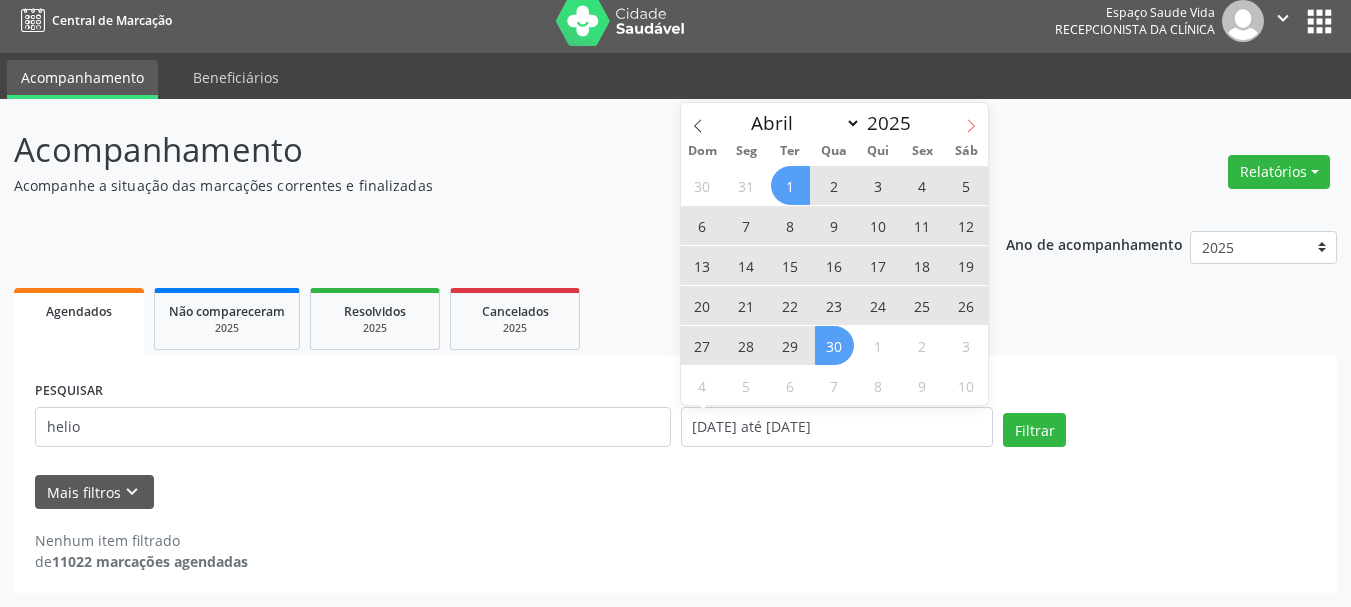 drag, startPoint x: 975, startPoint y: 129, endPoint x: 961, endPoint y: 133, distance: 14.56022 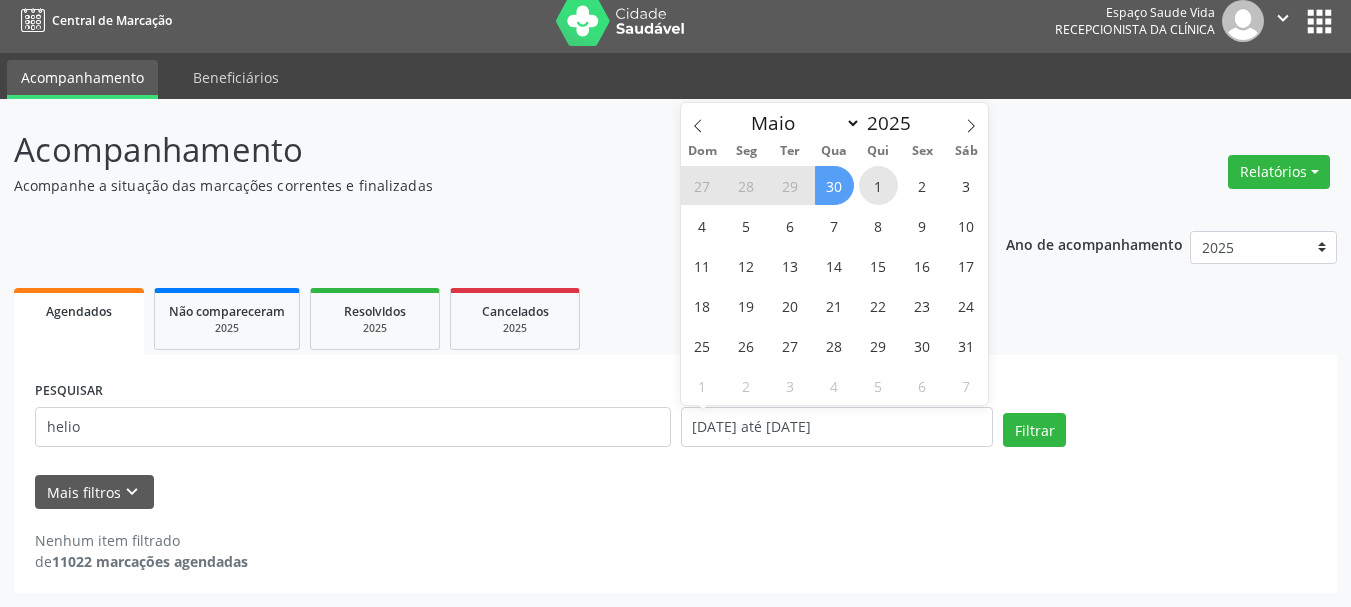 click on "1" at bounding box center (878, 185) 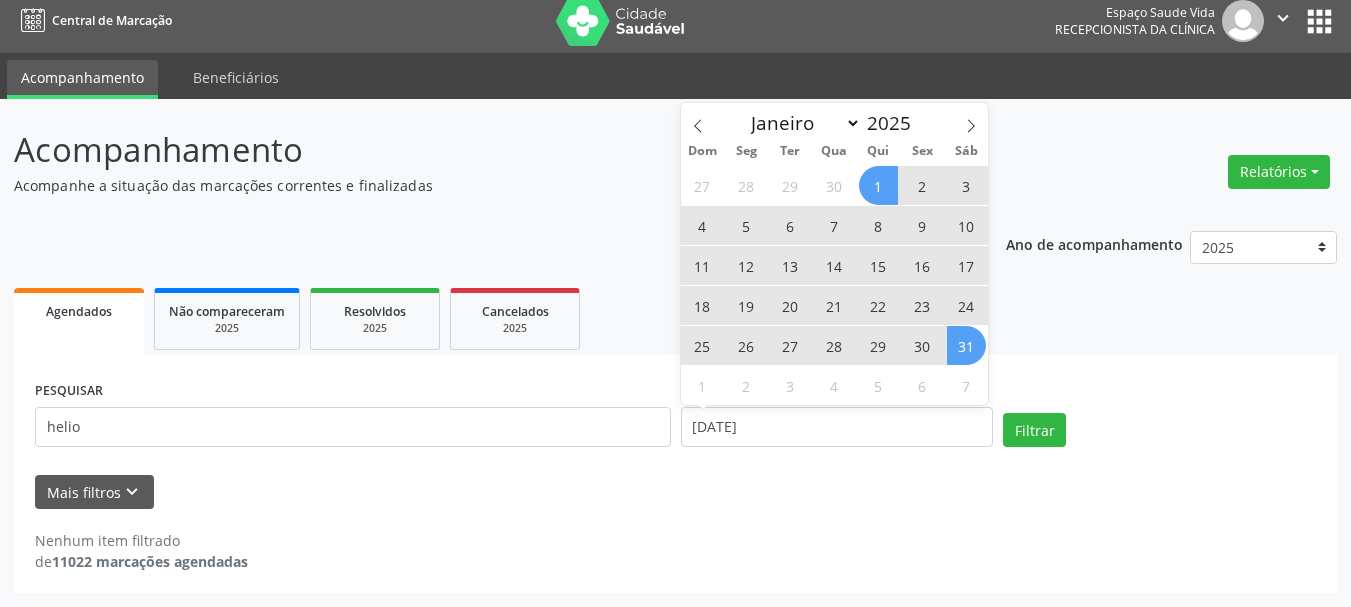 click on "31" at bounding box center (966, 345) 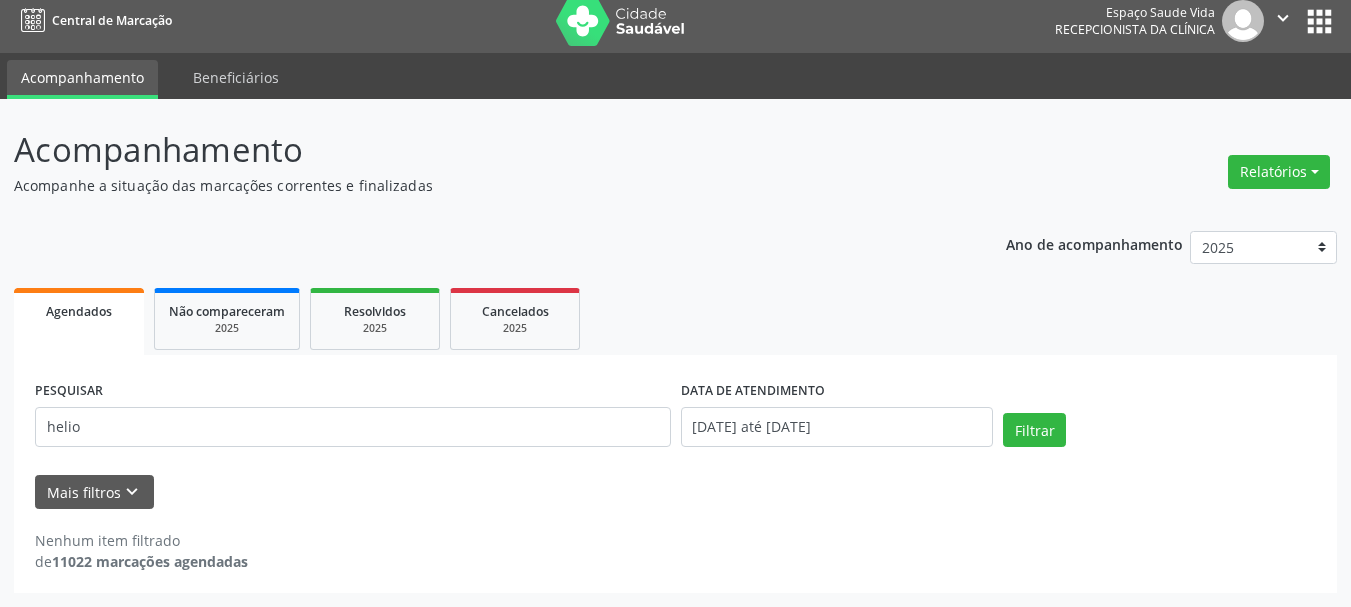 click on "PESQUISAR
helio
DATA DE ATENDIMENTO
[DATE] até [DATE]
Filtrar" at bounding box center [675, 418] 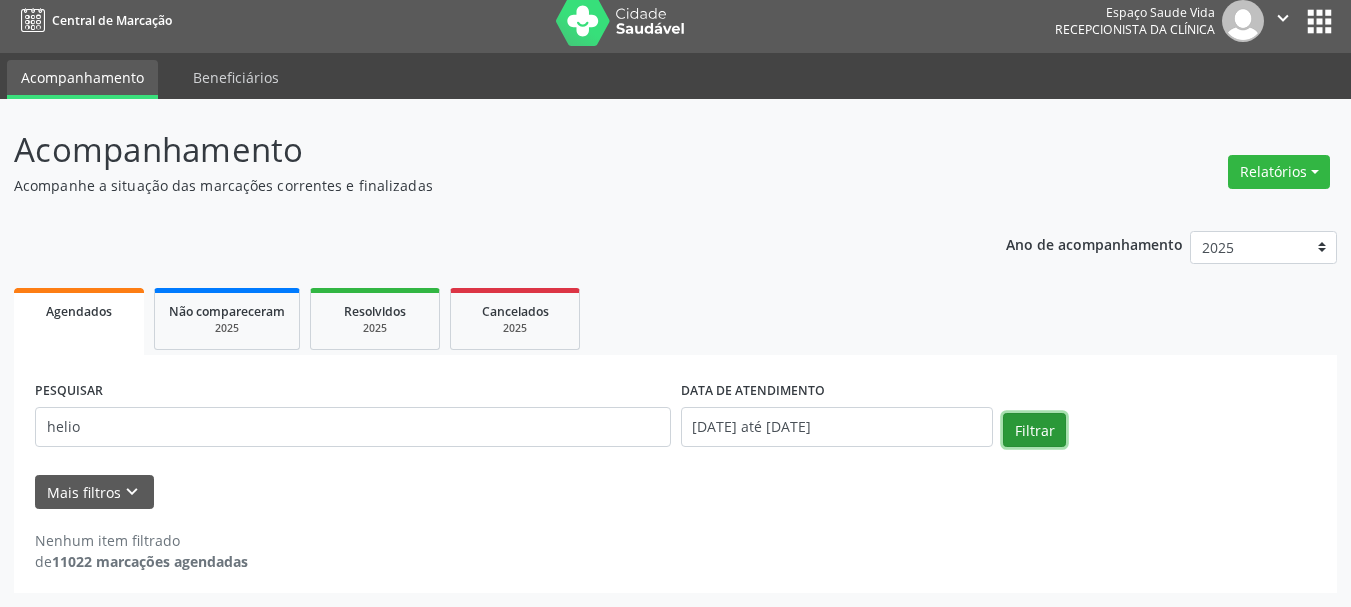 click on "Filtrar" at bounding box center [1034, 430] 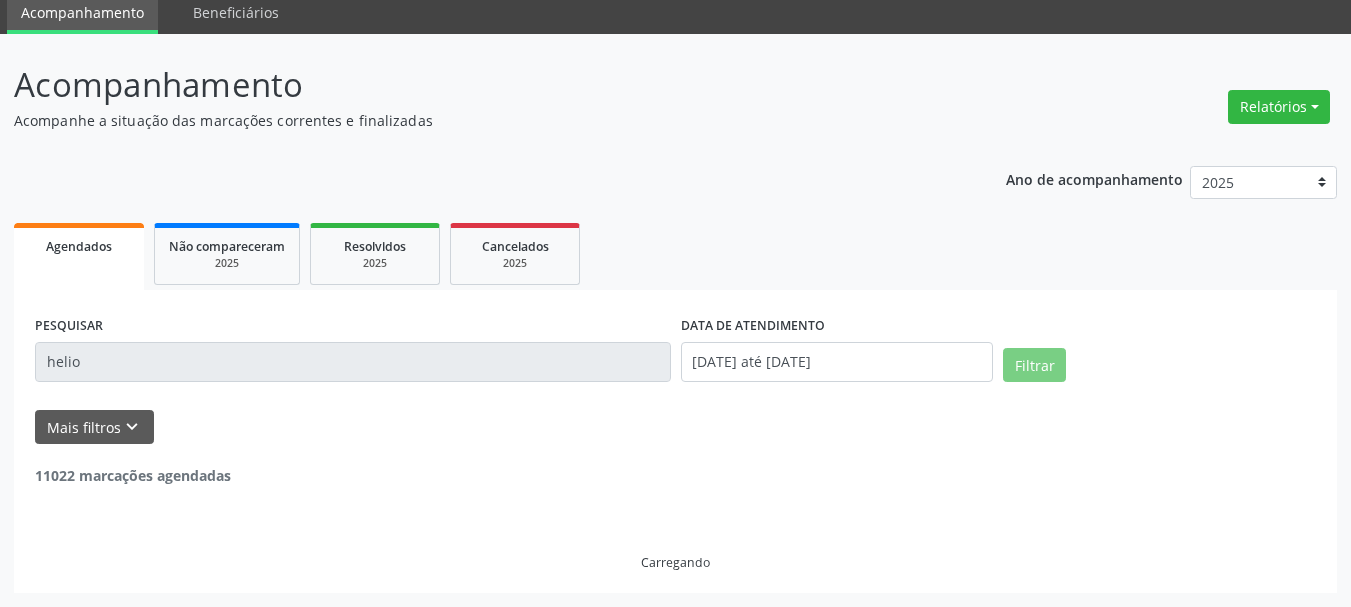 scroll, scrollTop: 11, scrollLeft: 0, axis: vertical 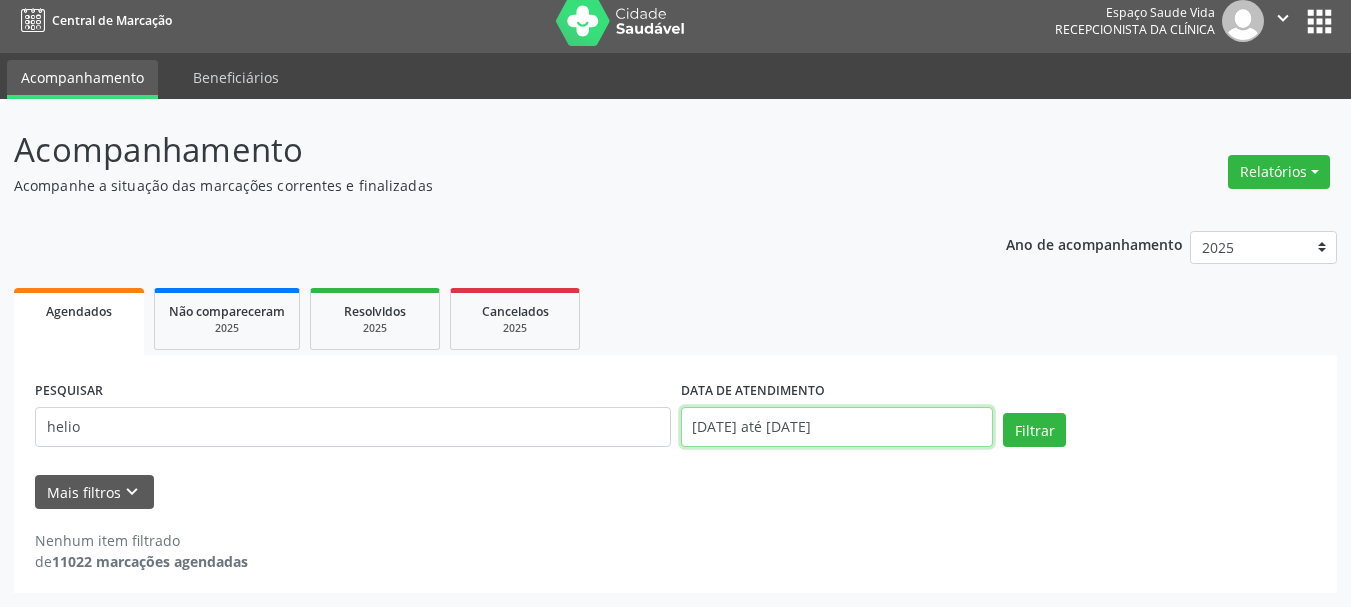click on "[DATE] até [DATE]" at bounding box center (837, 427) 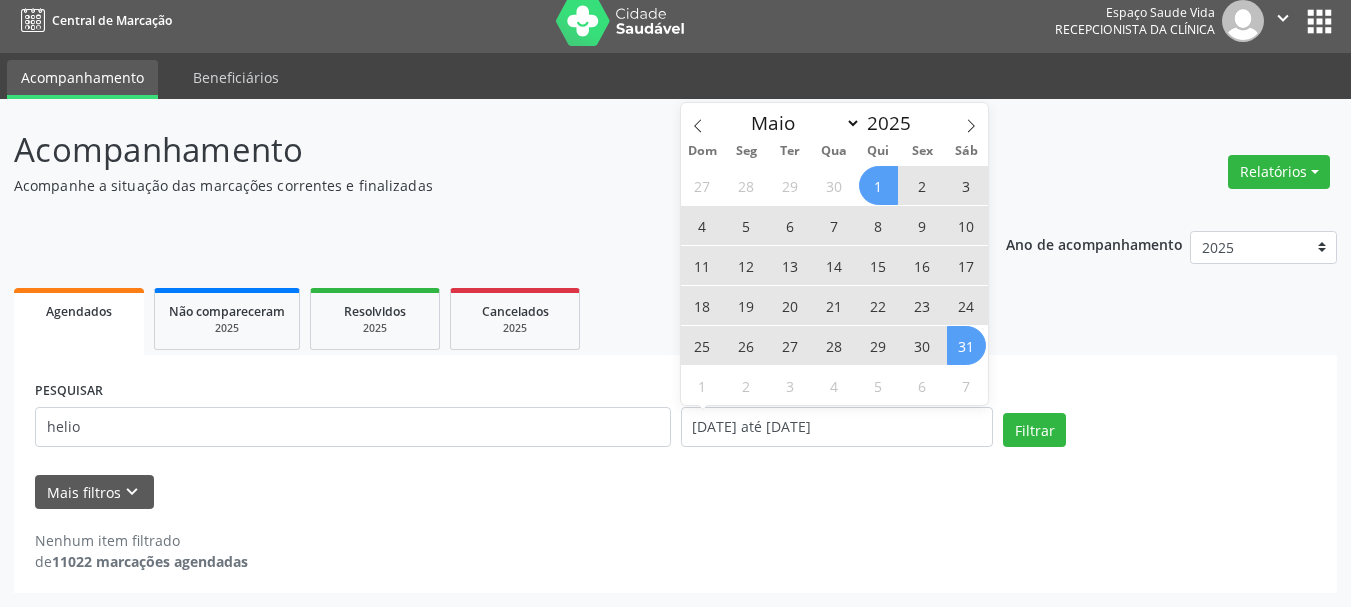 click 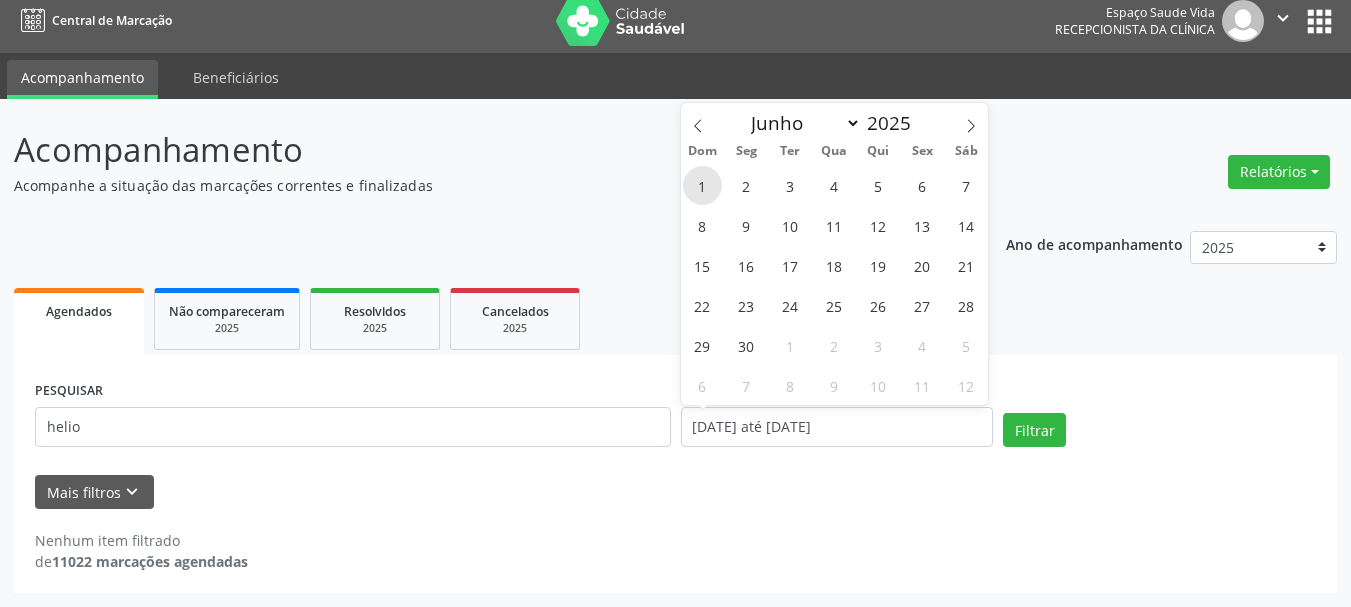 click on "1" at bounding box center (702, 185) 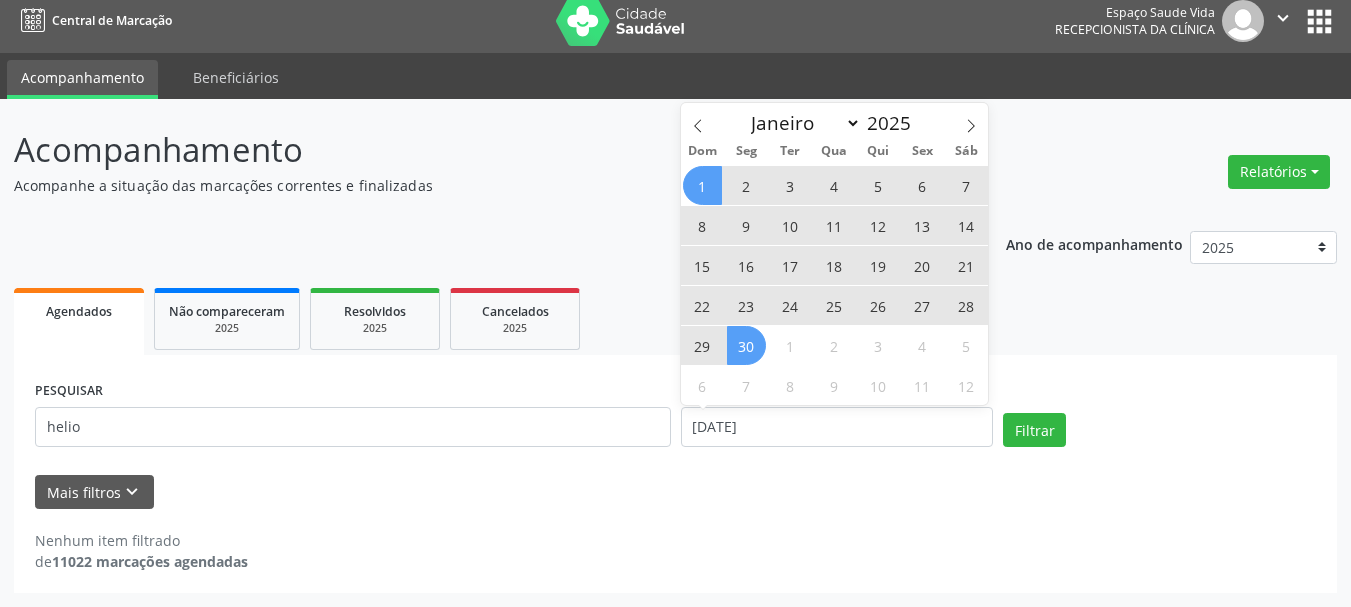 drag, startPoint x: 746, startPoint y: 344, endPoint x: 931, endPoint y: 402, distance: 193.87883 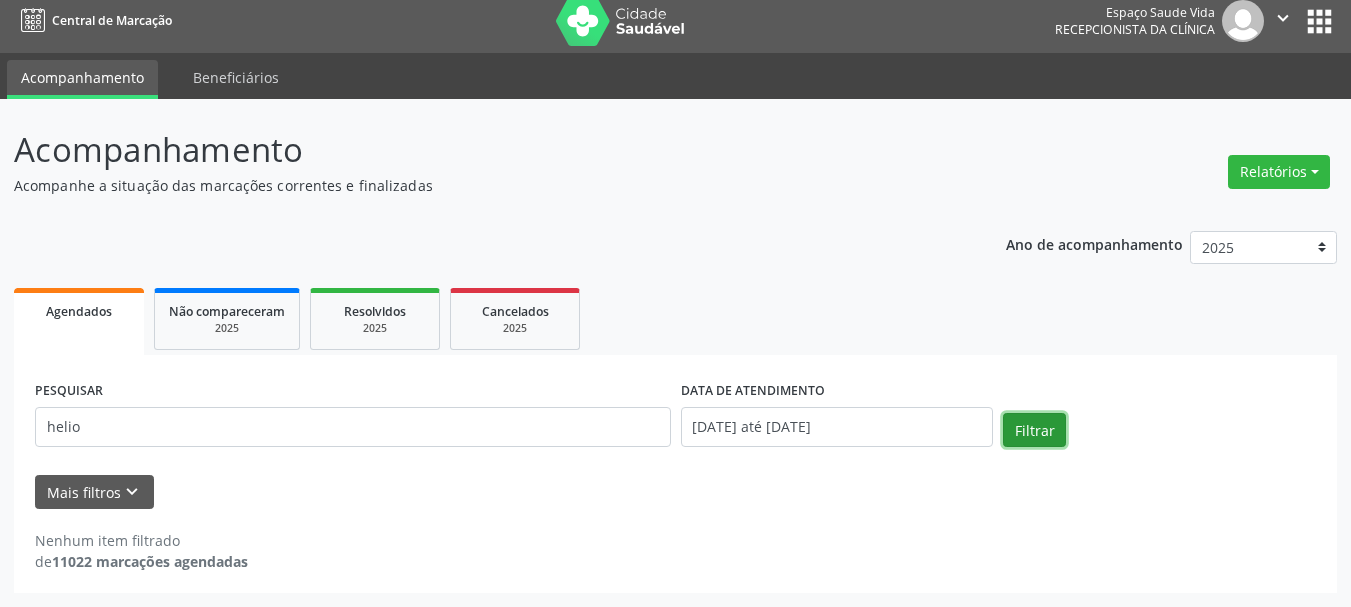 click on "Filtrar" at bounding box center [1034, 430] 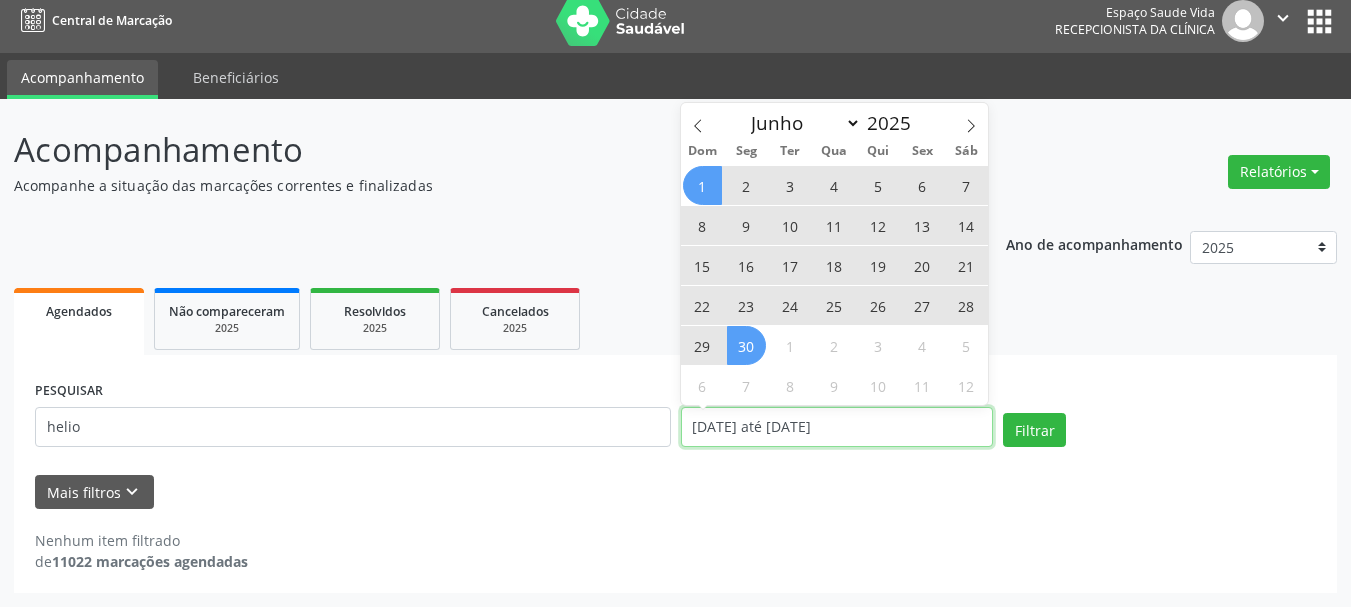 drag, startPoint x: 820, startPoint y: 431, endPoint x: 873, endPoint y: 274, distance: 165.70456 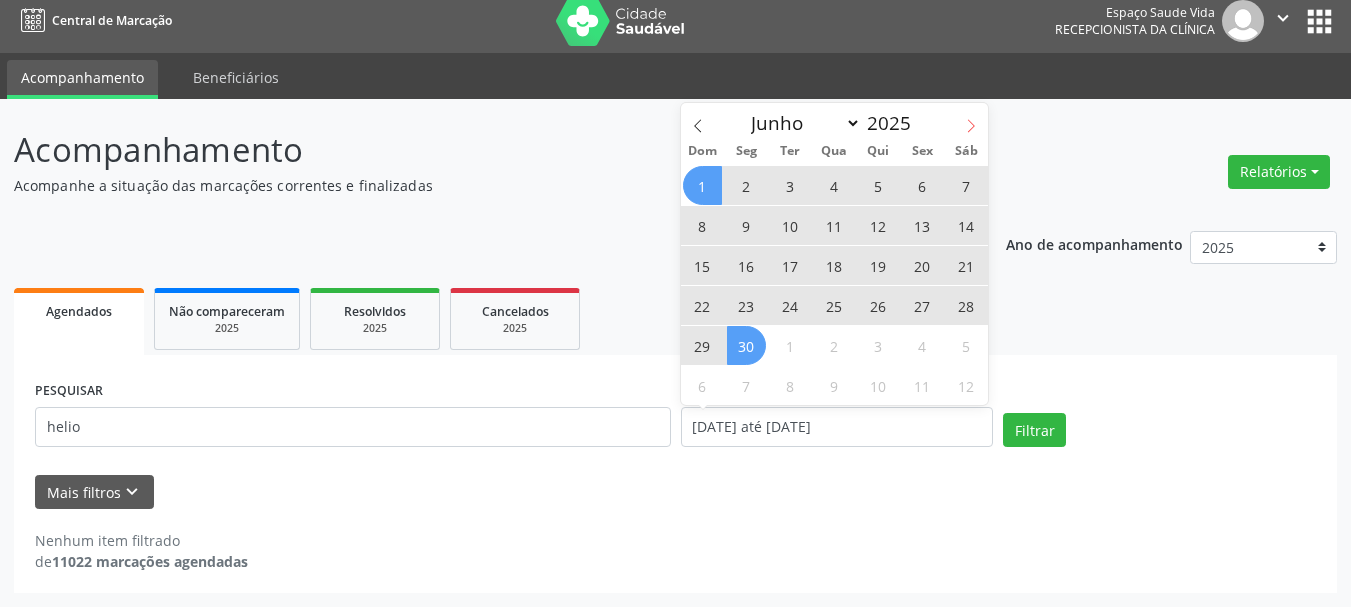 click at bounding box center [971, 120] 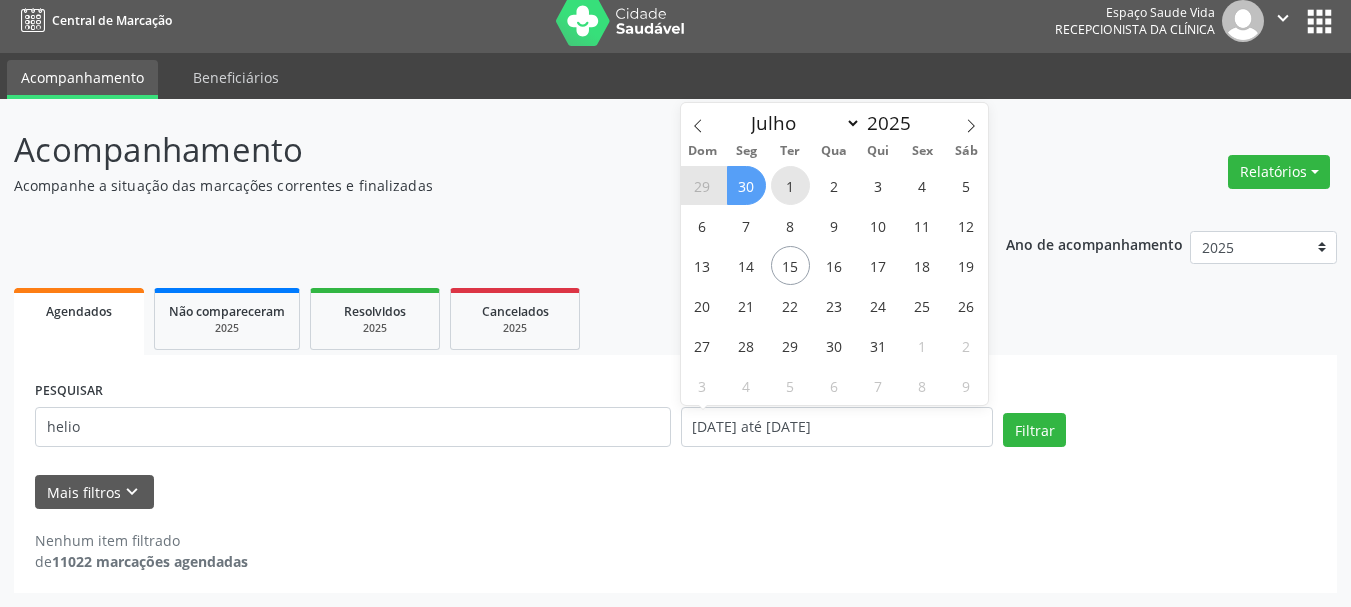 click on "1" at bounding box center [790, 185] 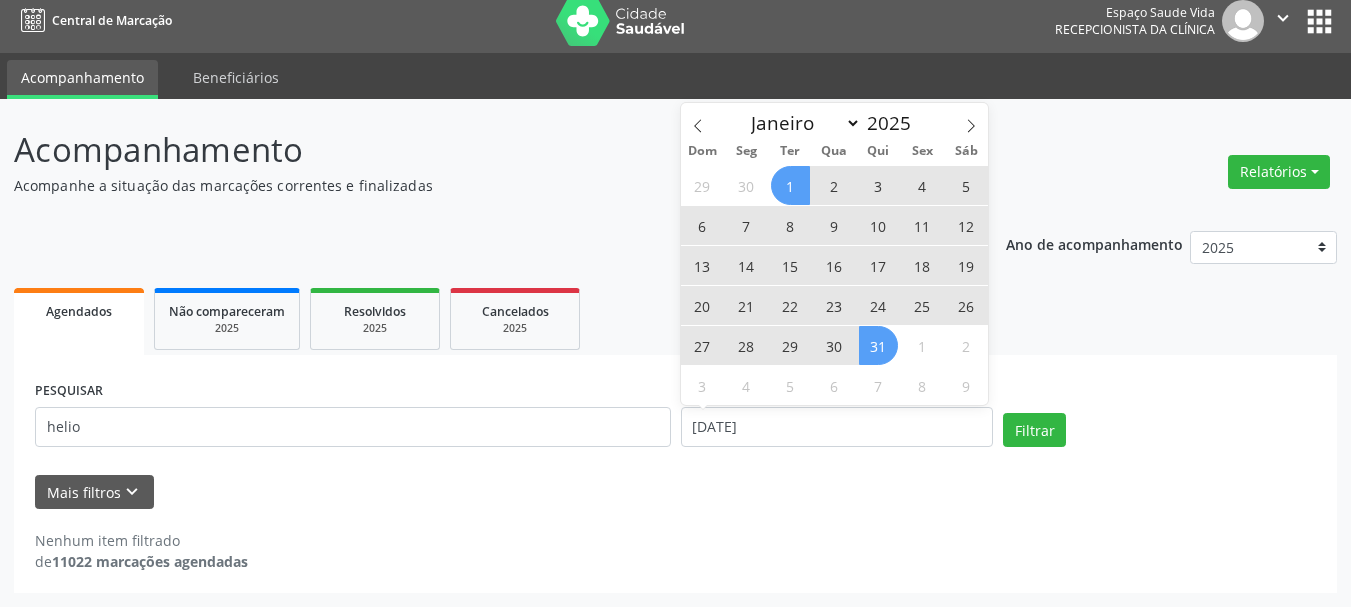 click on "31" at bounding box center [878, 345] 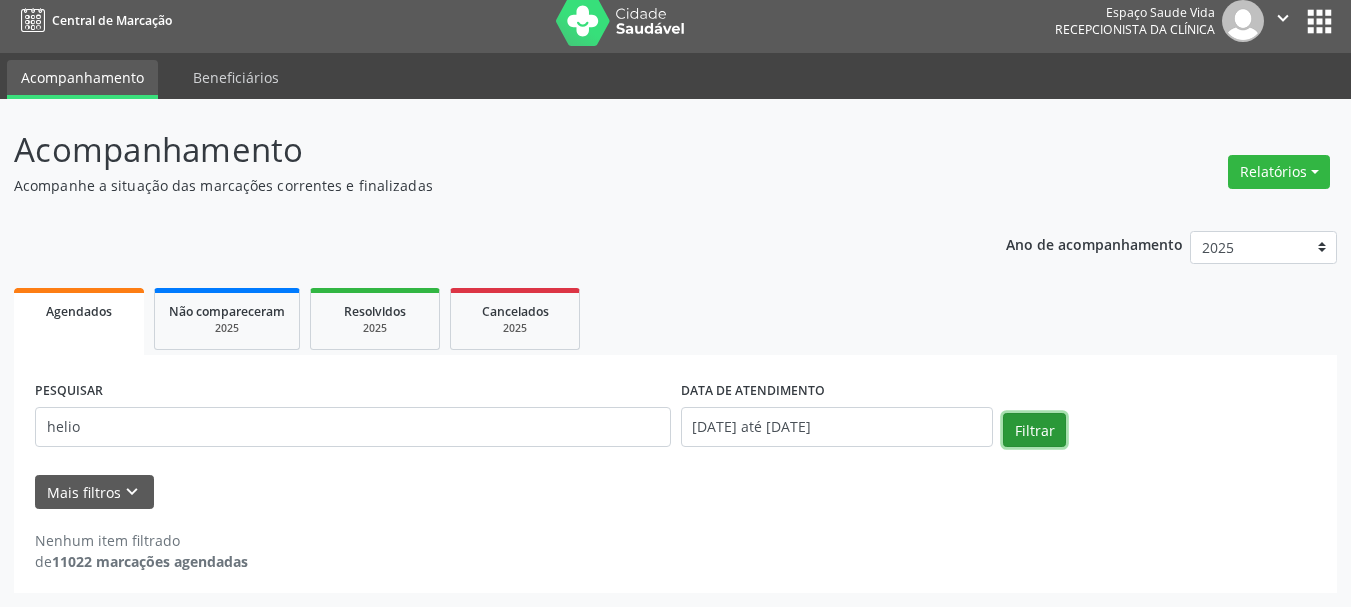 click on "Filtrar" at bounding box center (1034, 430) 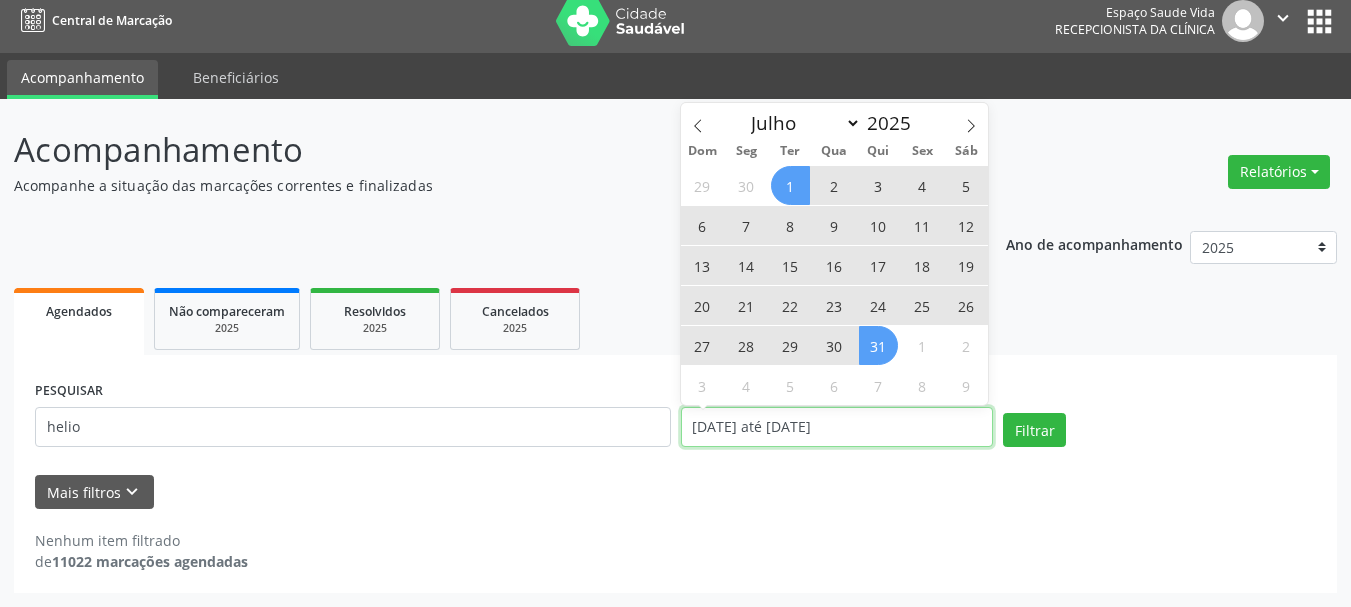 click on "[DATE] até [DATE]" at bounding box center (837, 427) 